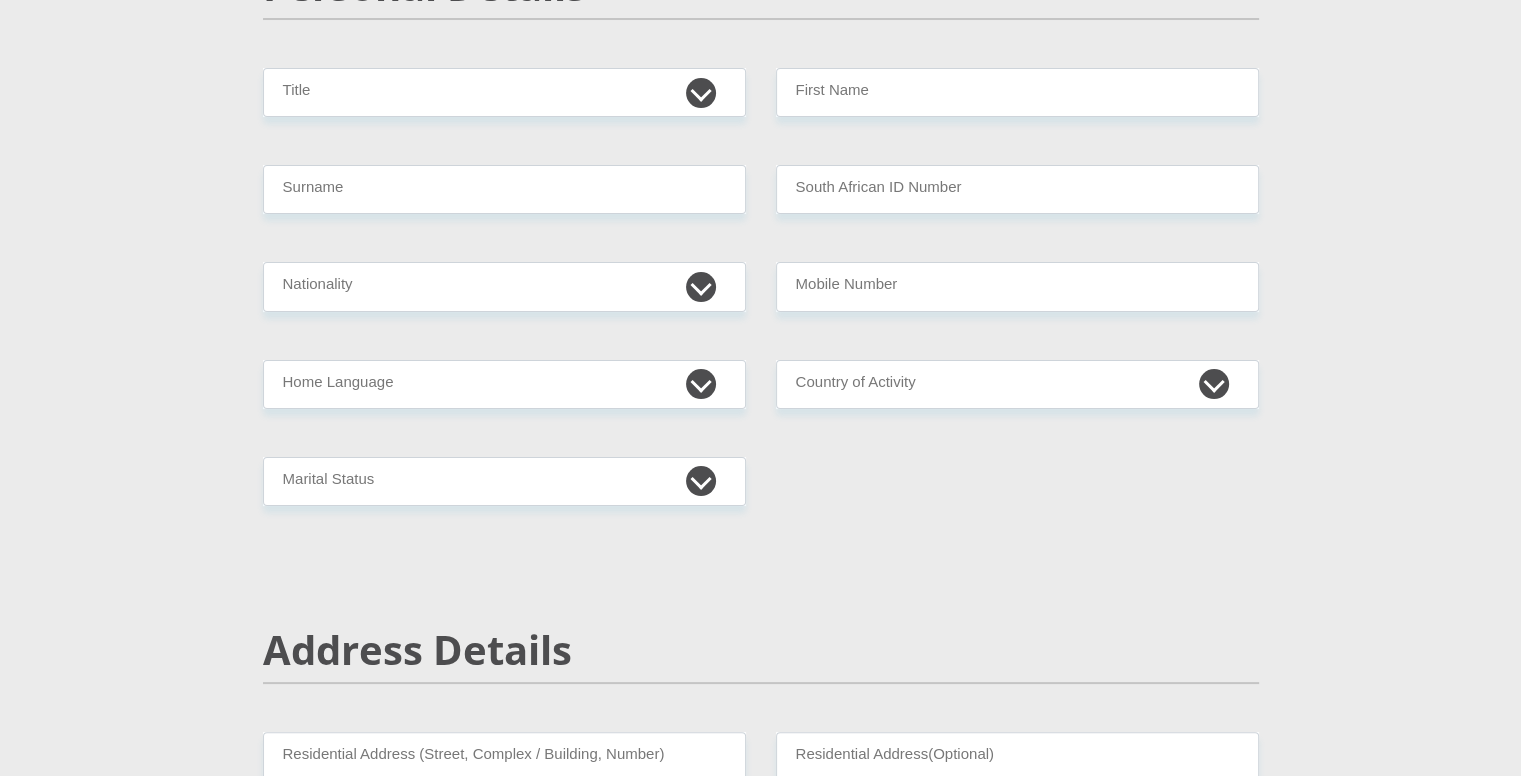 scroll, scrollTop: 298, scrollLeft: 0, axis: vertical 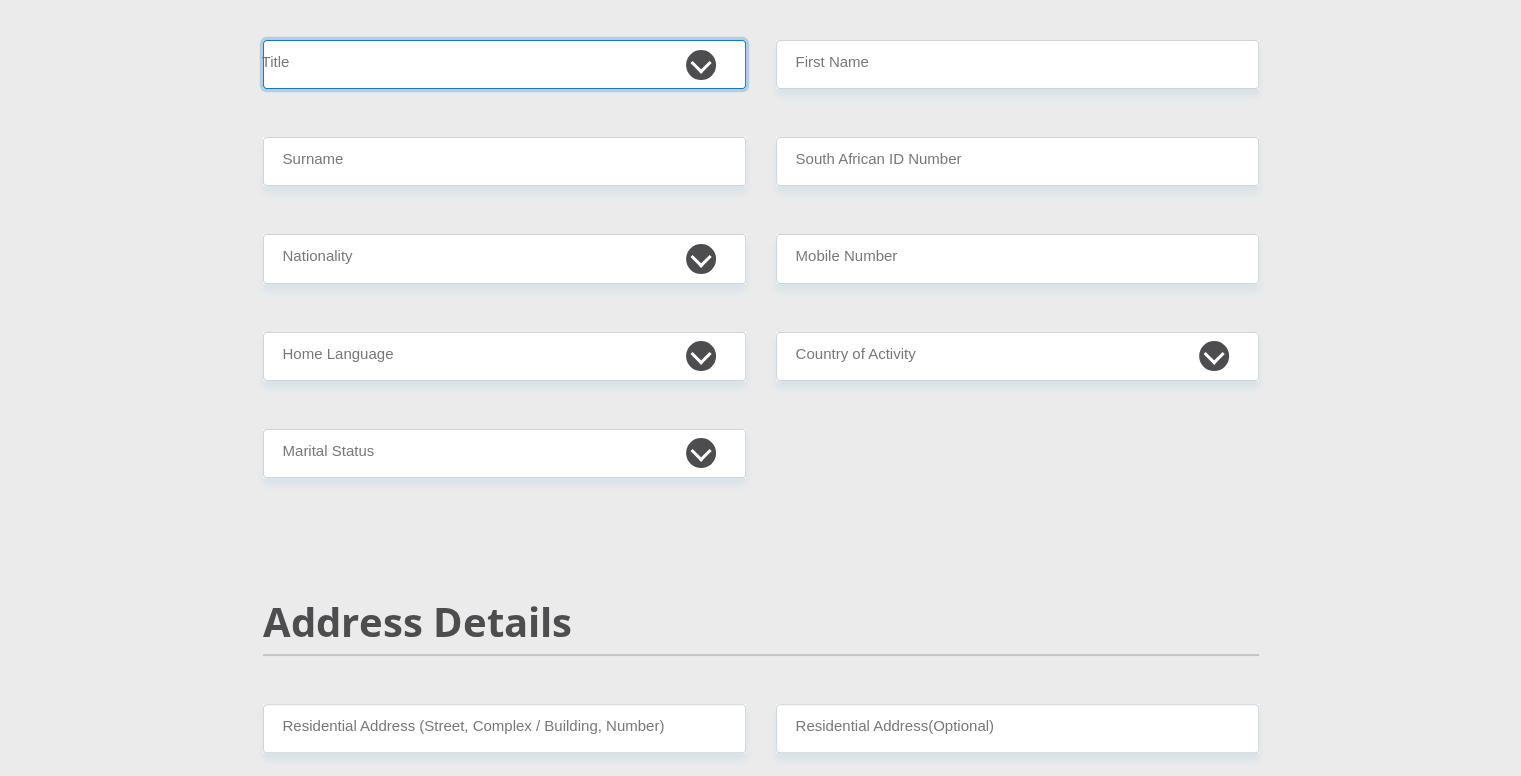 click on "Mr
Ms
Mrs
Dr
Other" at bounding box center [504, 64] 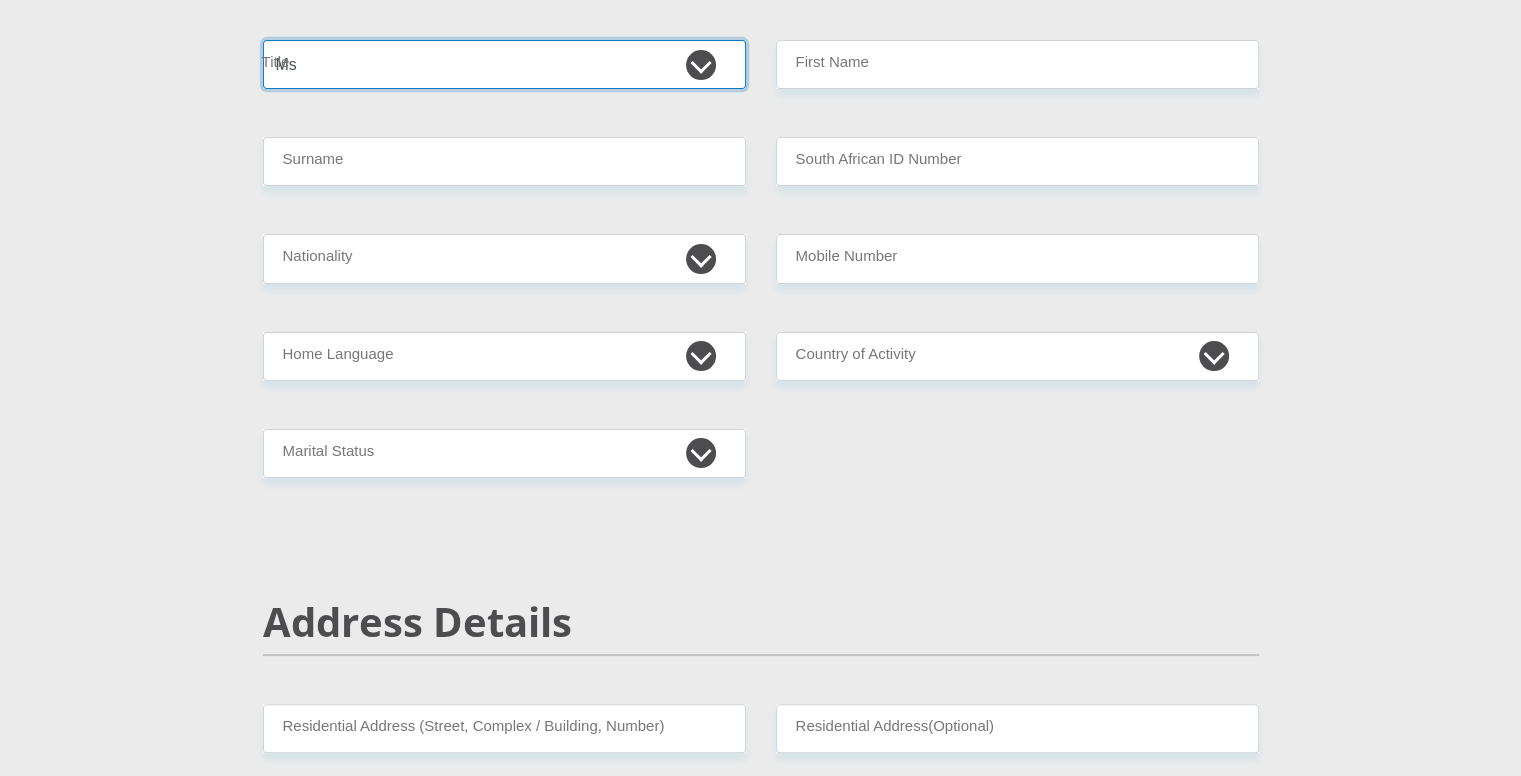 click on "Mr
Ms
Mrs
Dr
Other" at bounding box center [504, 64] 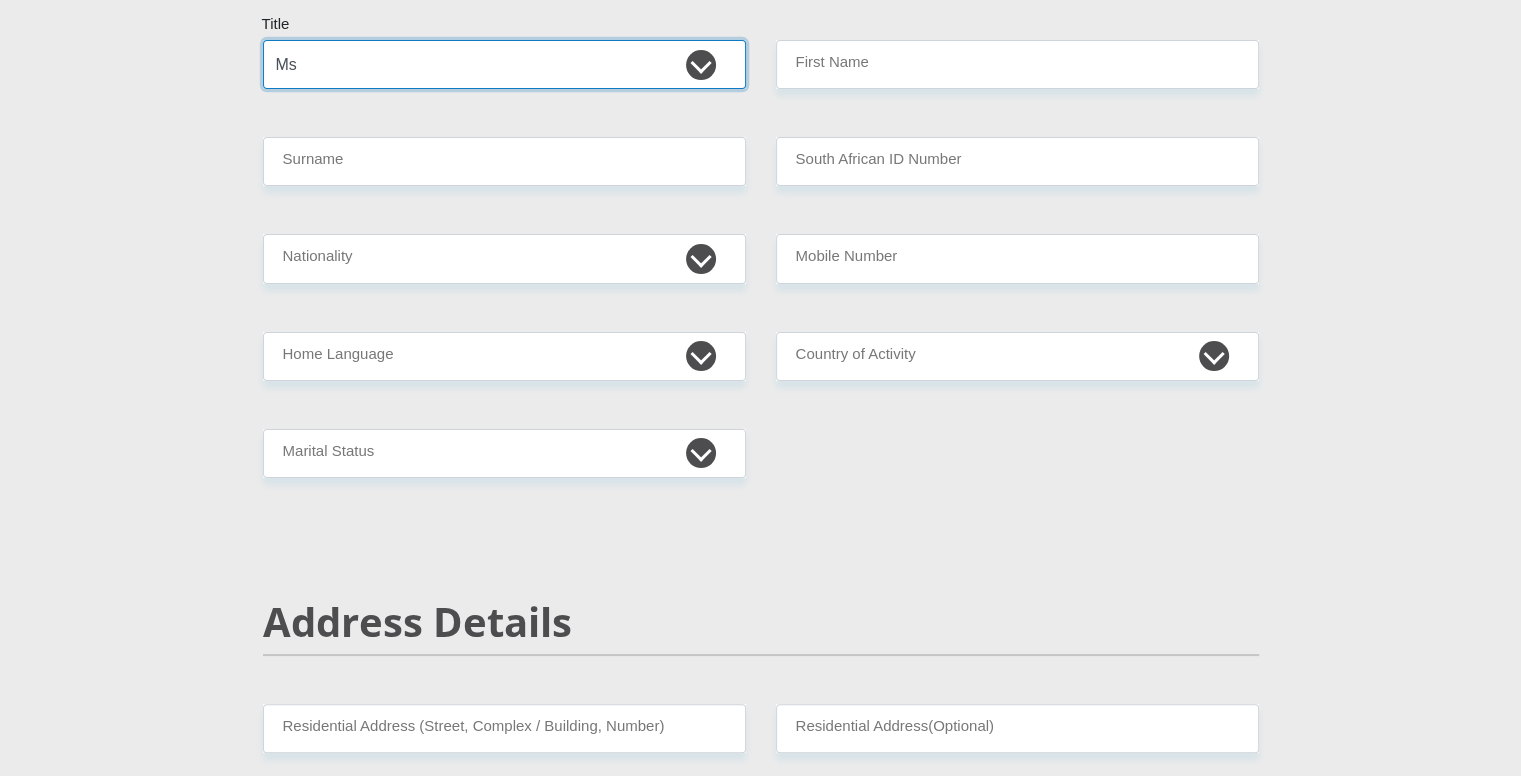 click on "Mr
Ms
Mrs
Dr
Other" at bounding box center (504, 64) 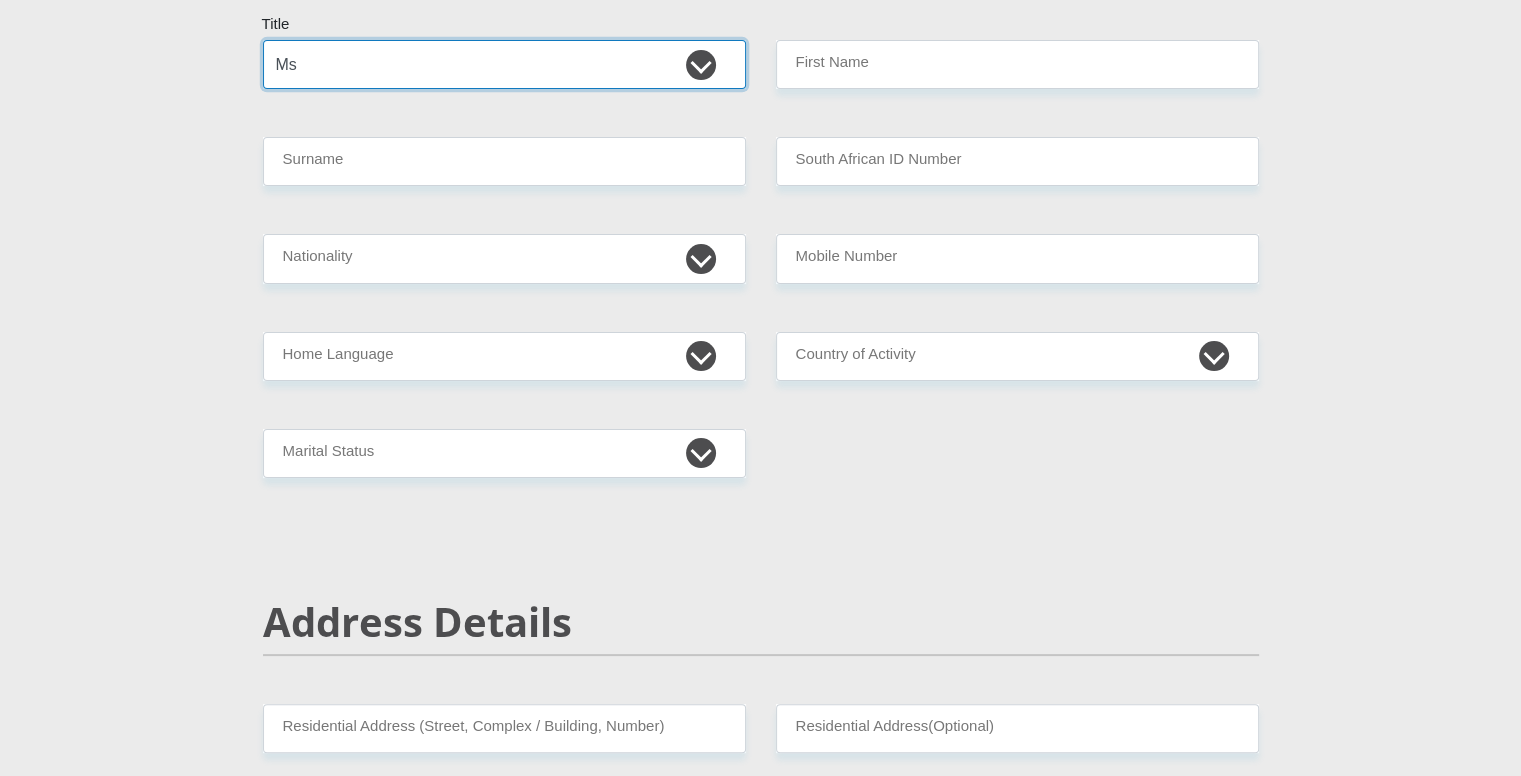 select on "Mr" 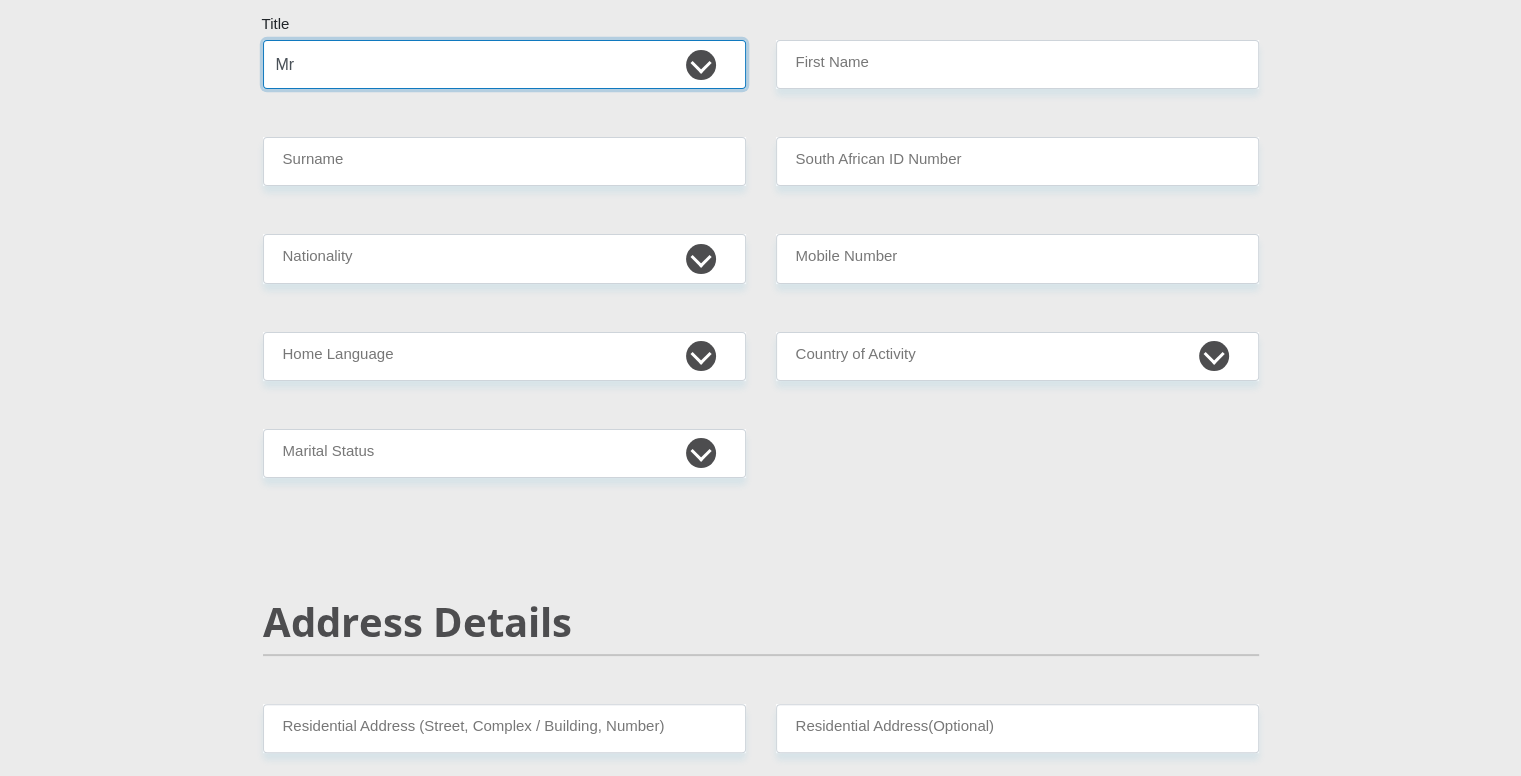 click on "Mr
Ms
Mrs
Dr
Other" at bounding box center (504, 64) 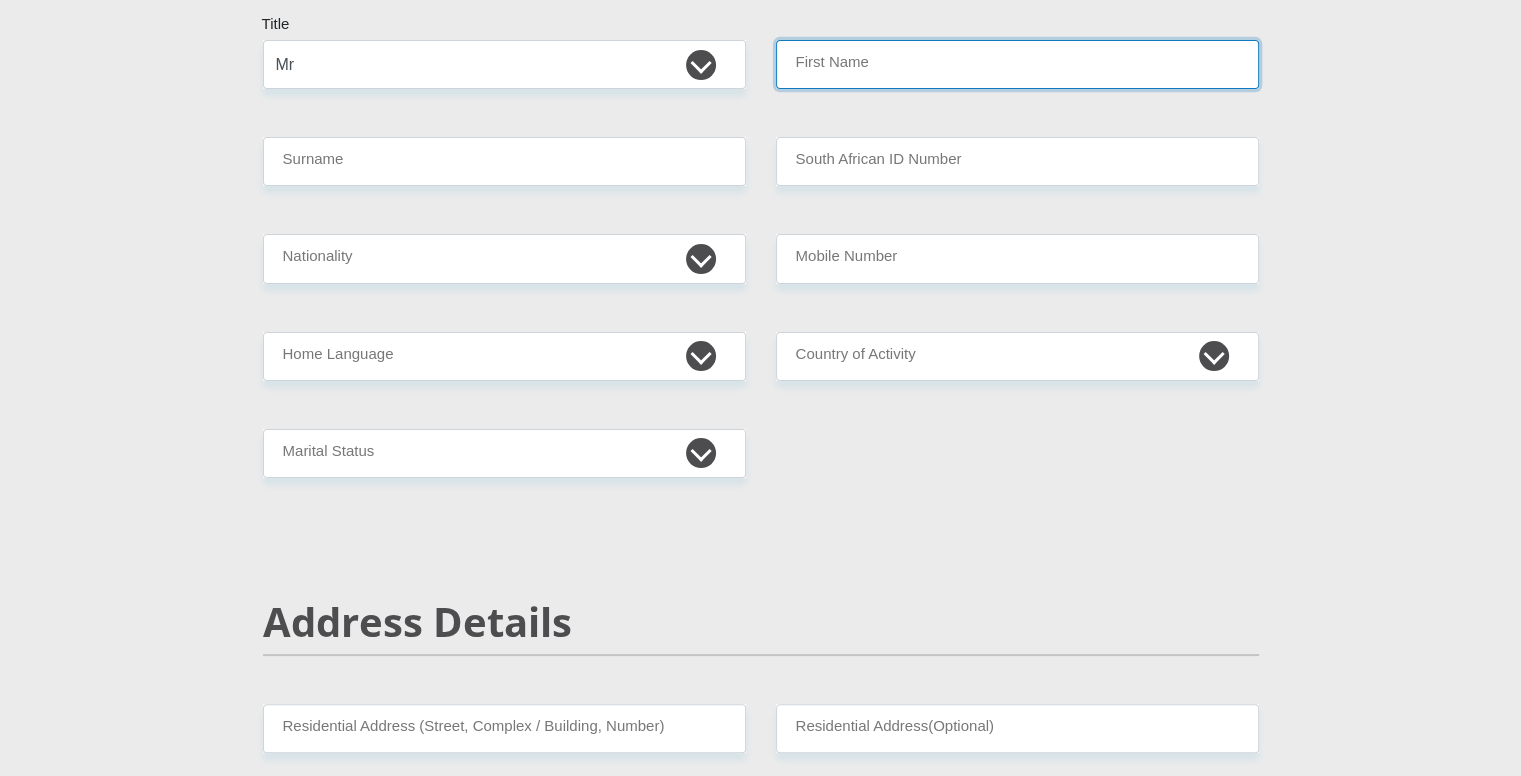 click on "First Name" at bounding box center [1017, 64] 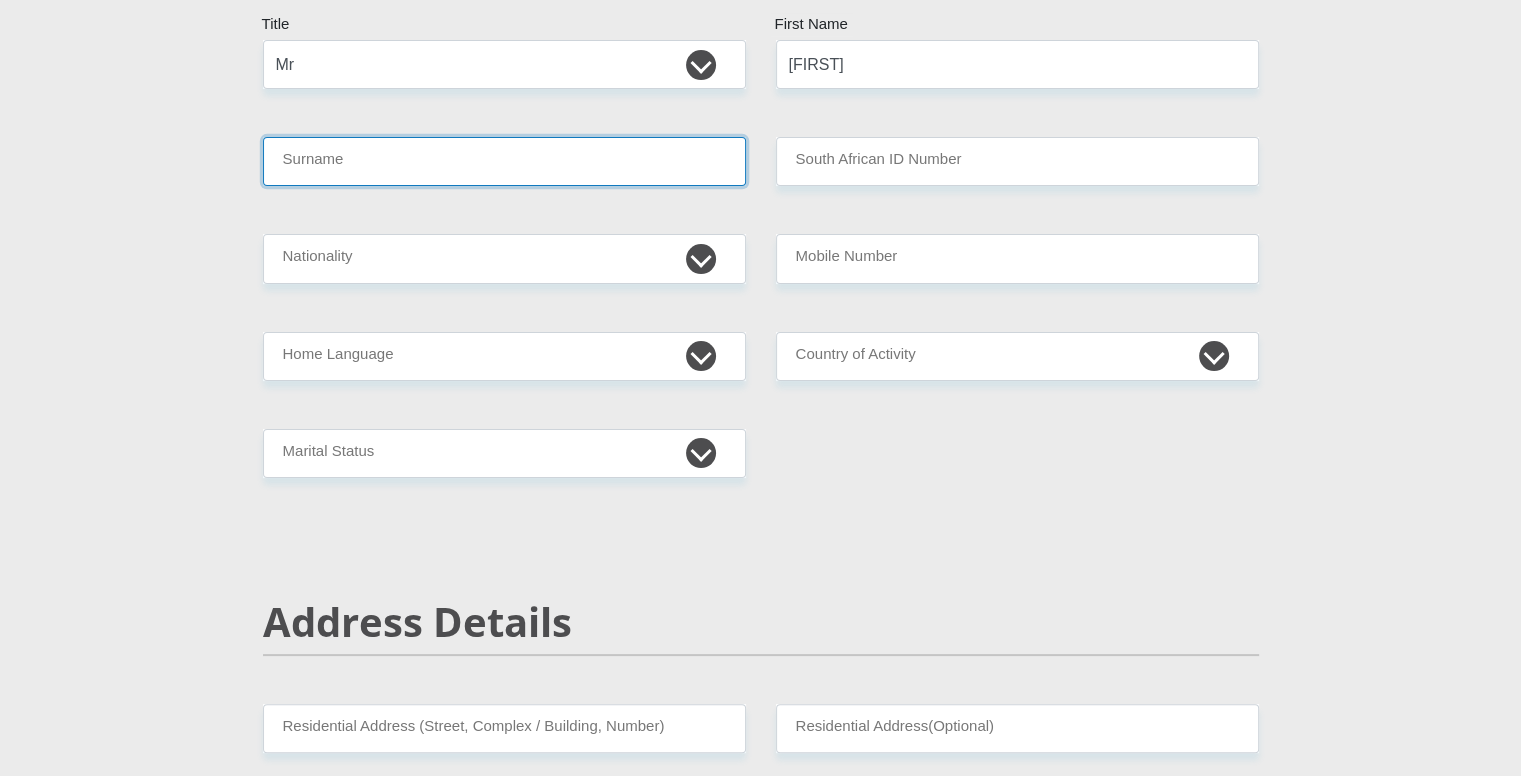 type on "[LAST]" 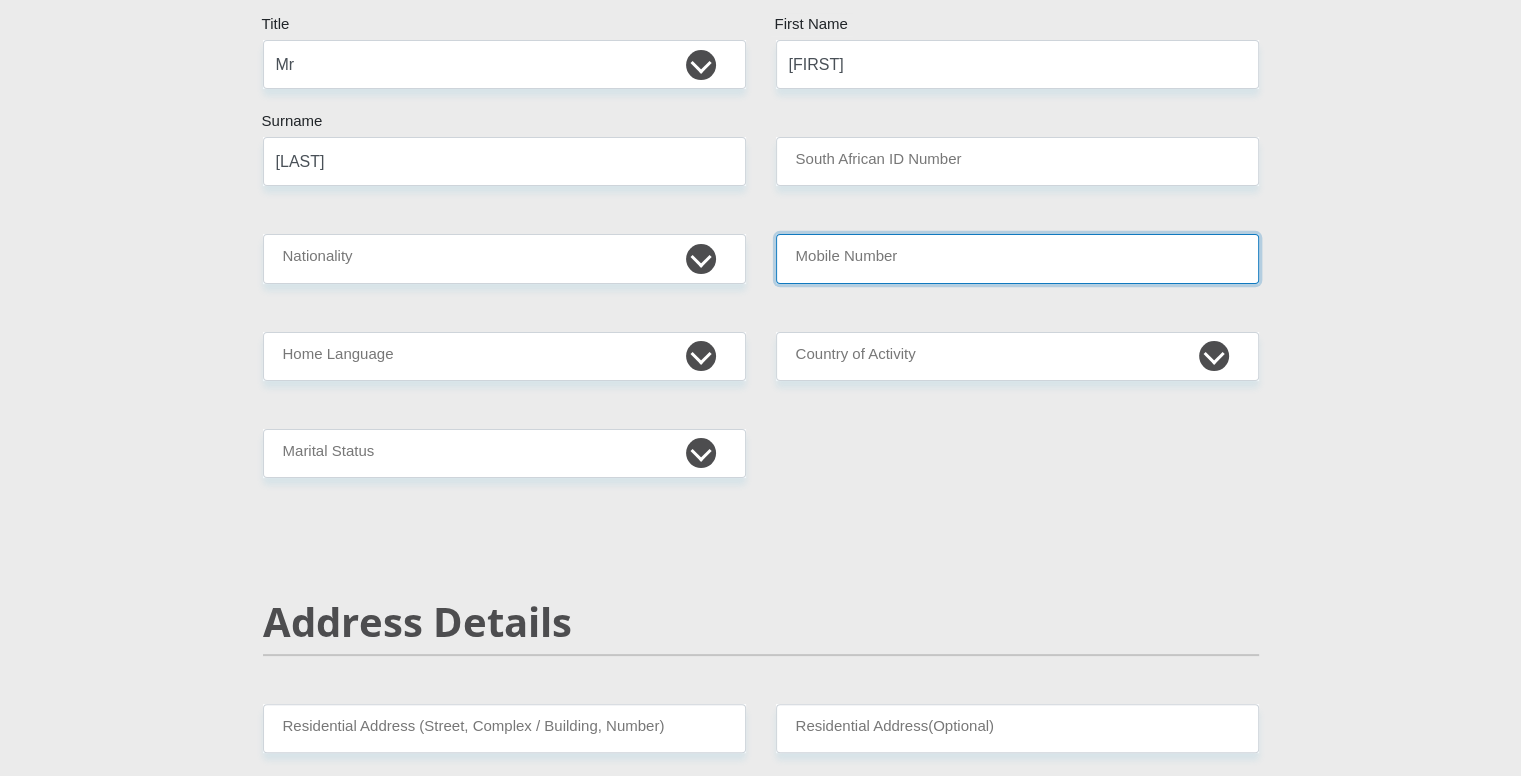 type on "[PHONE]" 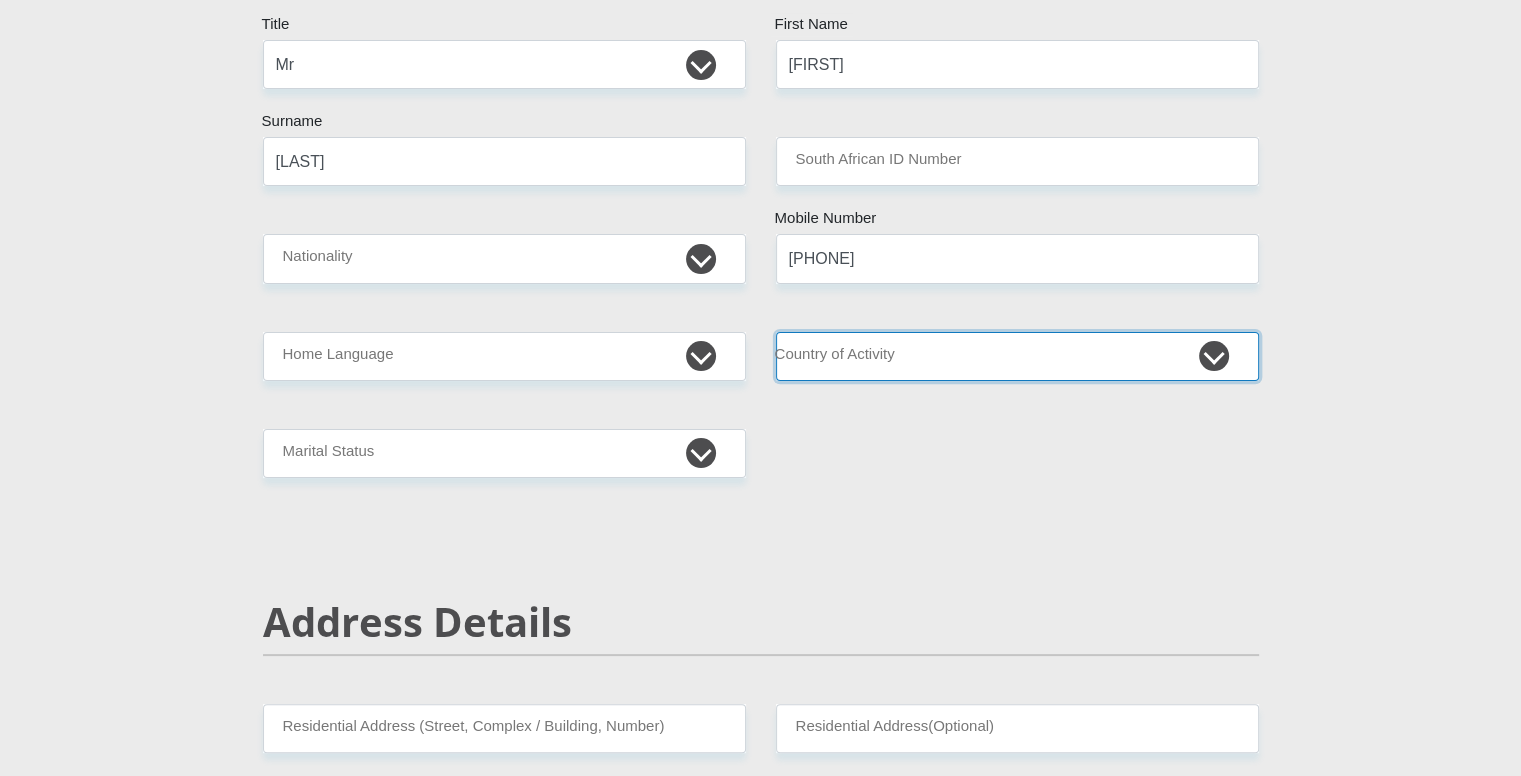 select on "ZAF" 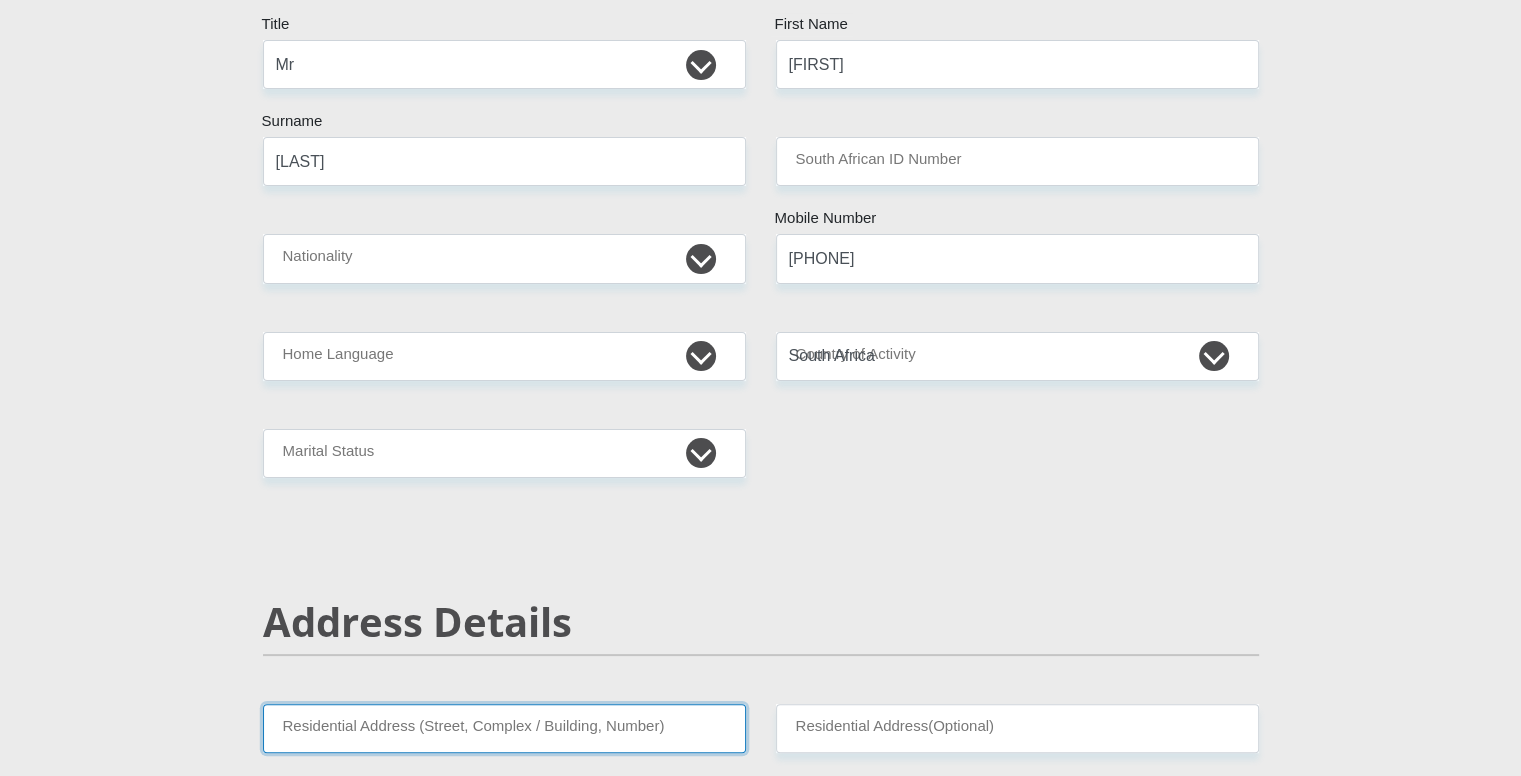 type on "cnr [FIRST] and [LAST]" 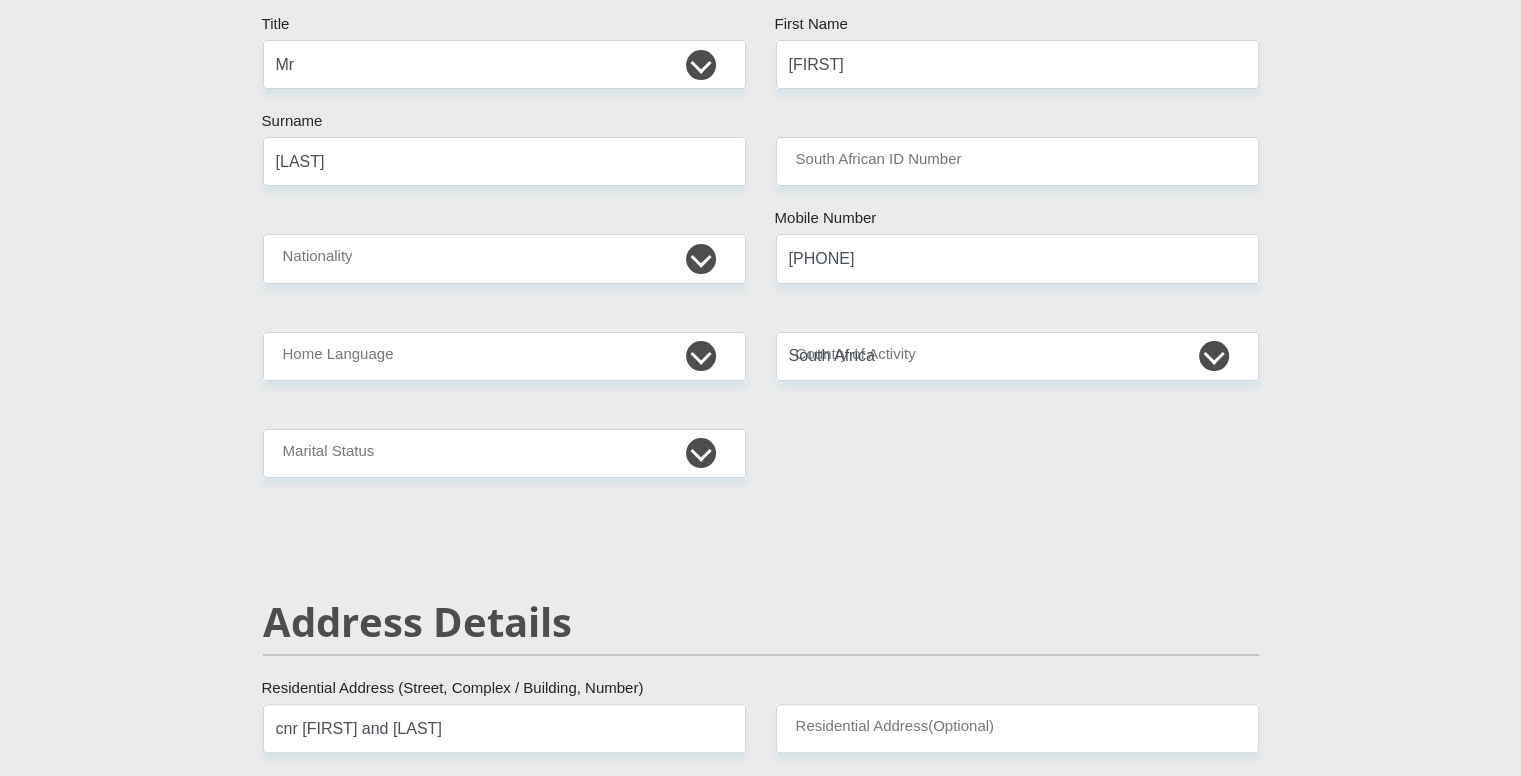 type on "Roodepoort" 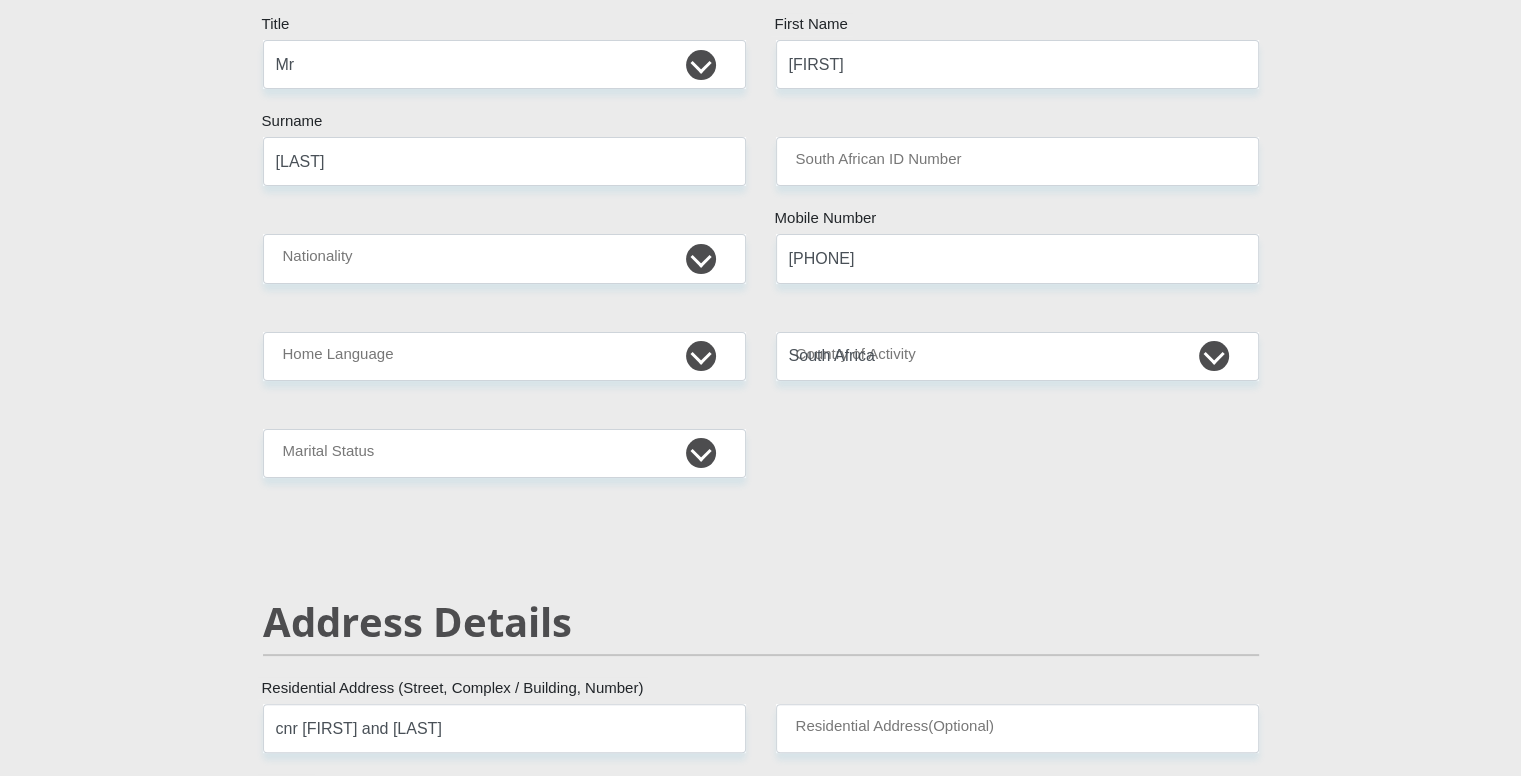 type on "Roodepoort" 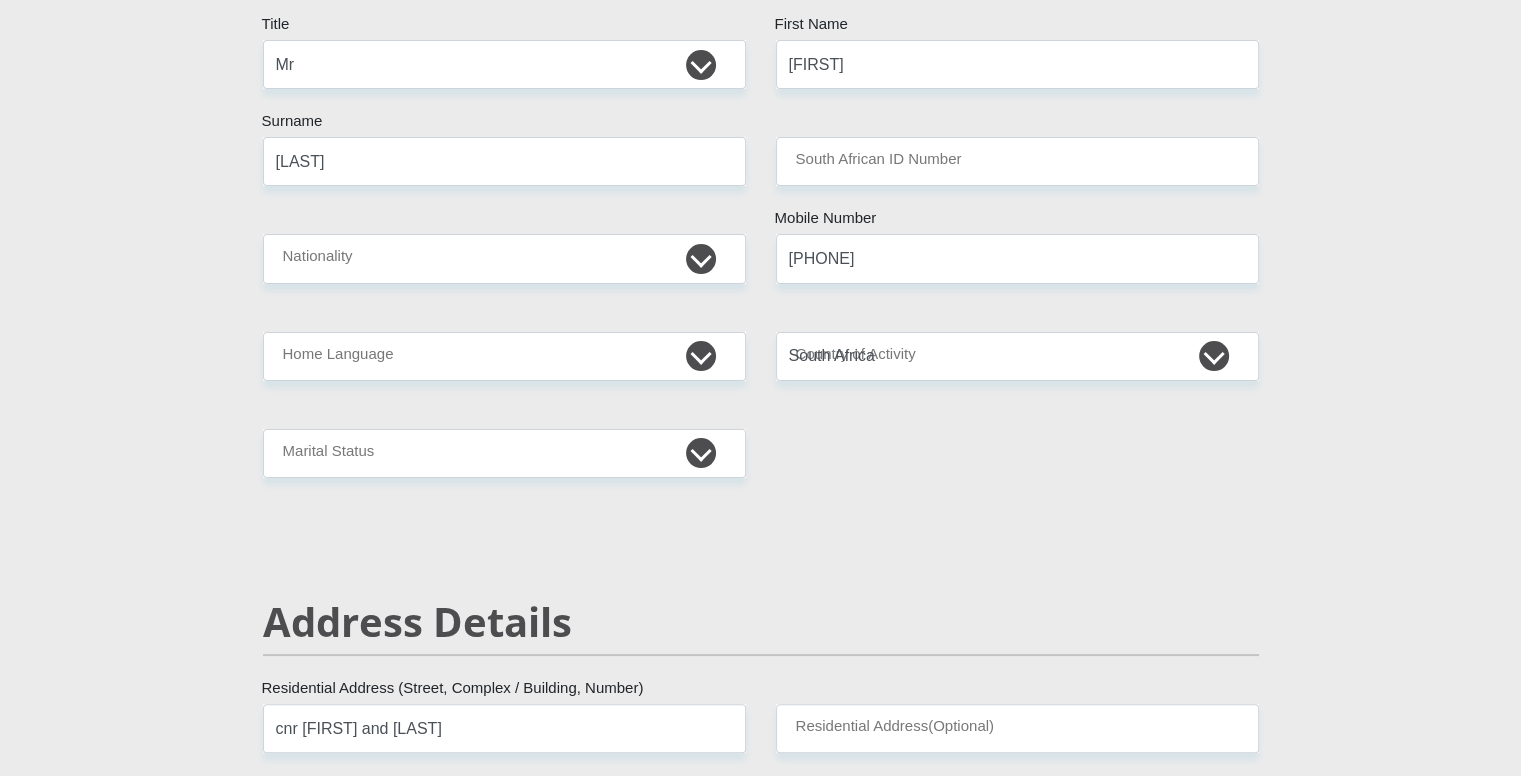 type on "1709" 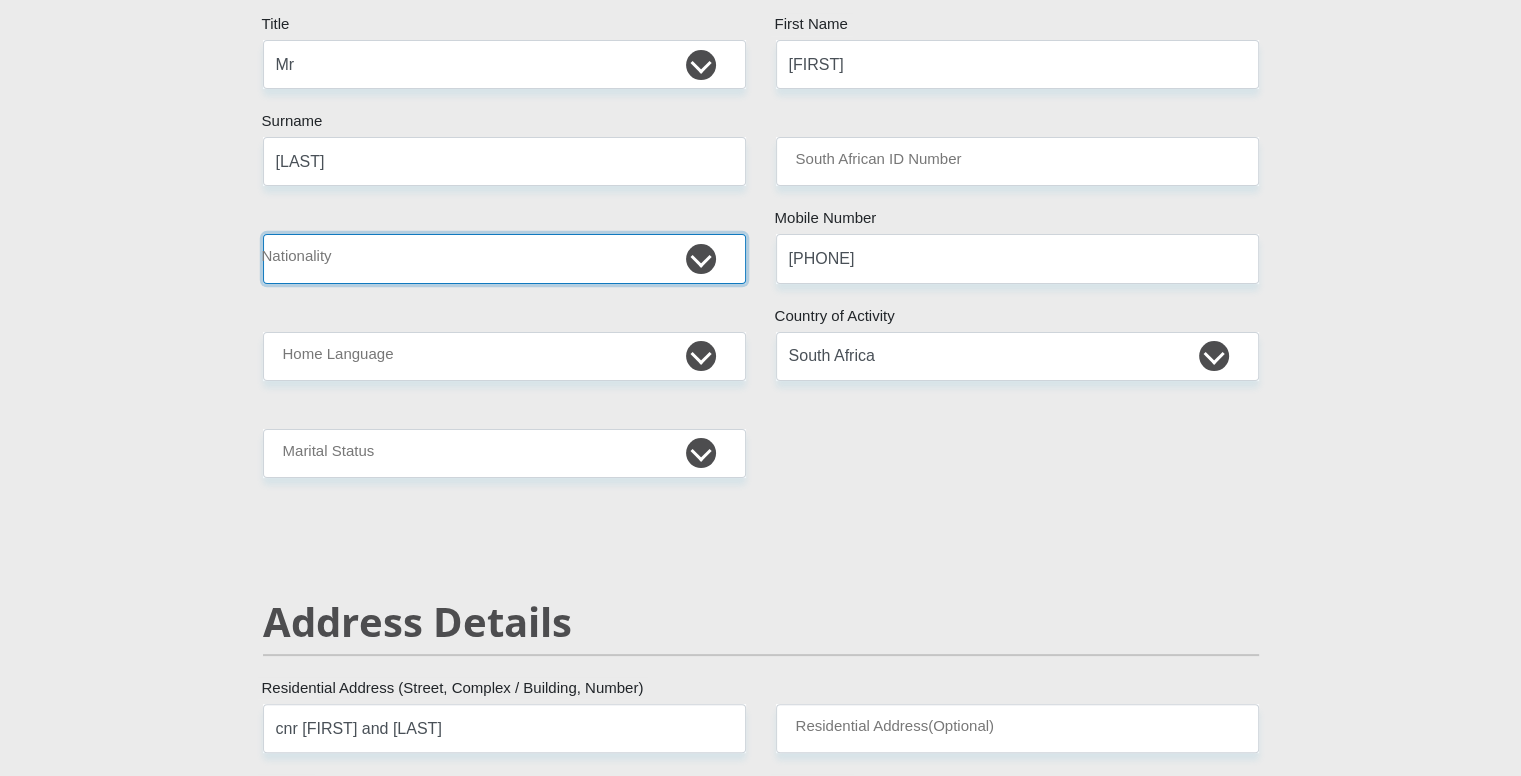 click on "South Africa
Afghanistan
Aland Islands
Albania
Algeria
America Samoa
American Virgin Islands
Andorra
Angola
Anguilla
Antarctica
Antigua and Barbuda
Argentina
Armenia
Aruba
Ascension Island
Australia
Austria
Azerbaijan
Bahamas
Bahrain
Bangladesh
Barbados
Chad" at bounding box center [504, 258] 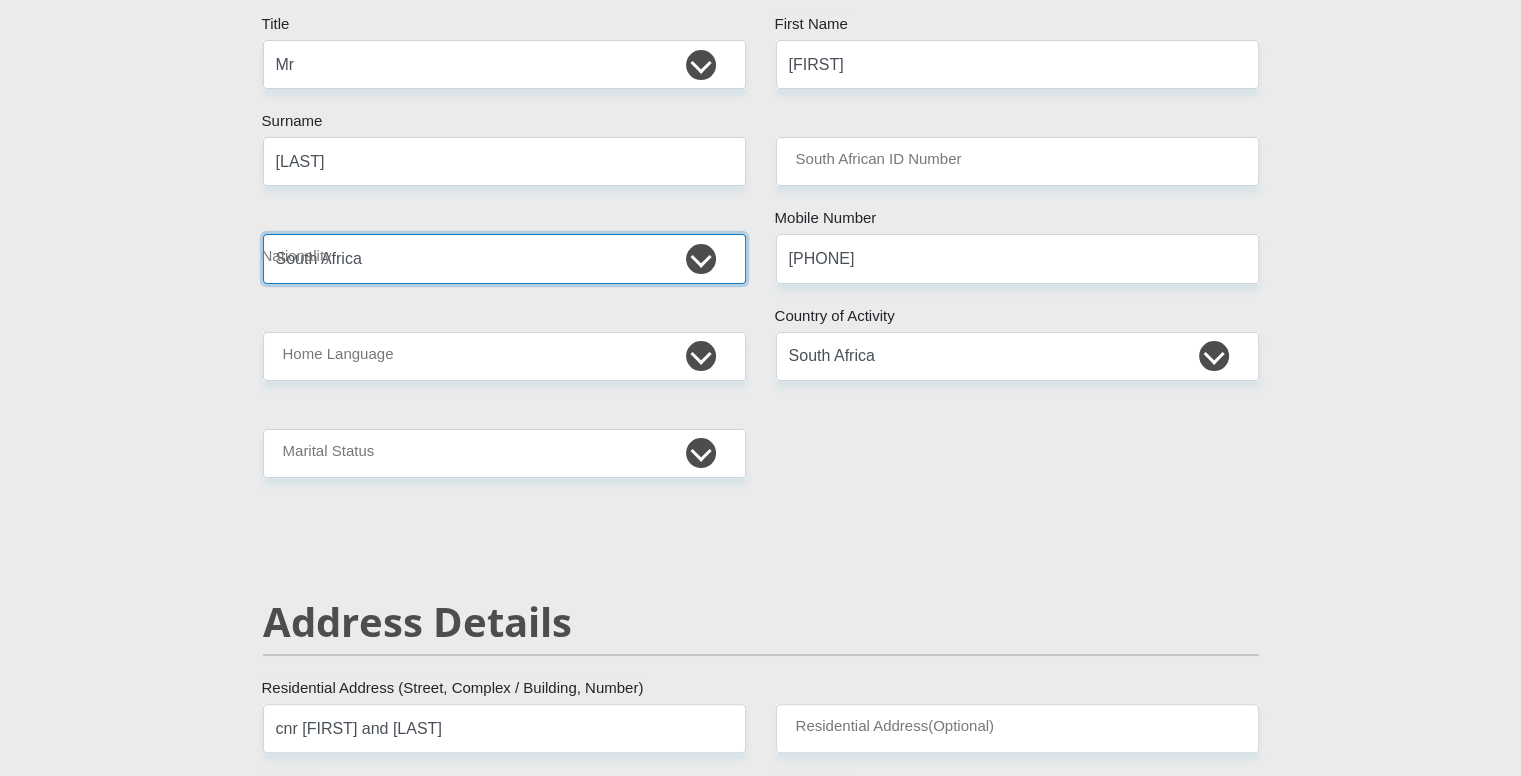 click on "South Africa
Afghanistan
Aland Islands
Albania
Algeria
America Samoa
American Virgin Islands
Andorra
Angola
Anguilla
Antarctica
Antigua and Barbuda
Argentina
Armenia
Aruba
Ascension Island
Australia
Austria
Azerbaijan
Bahamas
Bahrain
Bangladesh
Barbados
Chad" at bounding box center (504, 258) 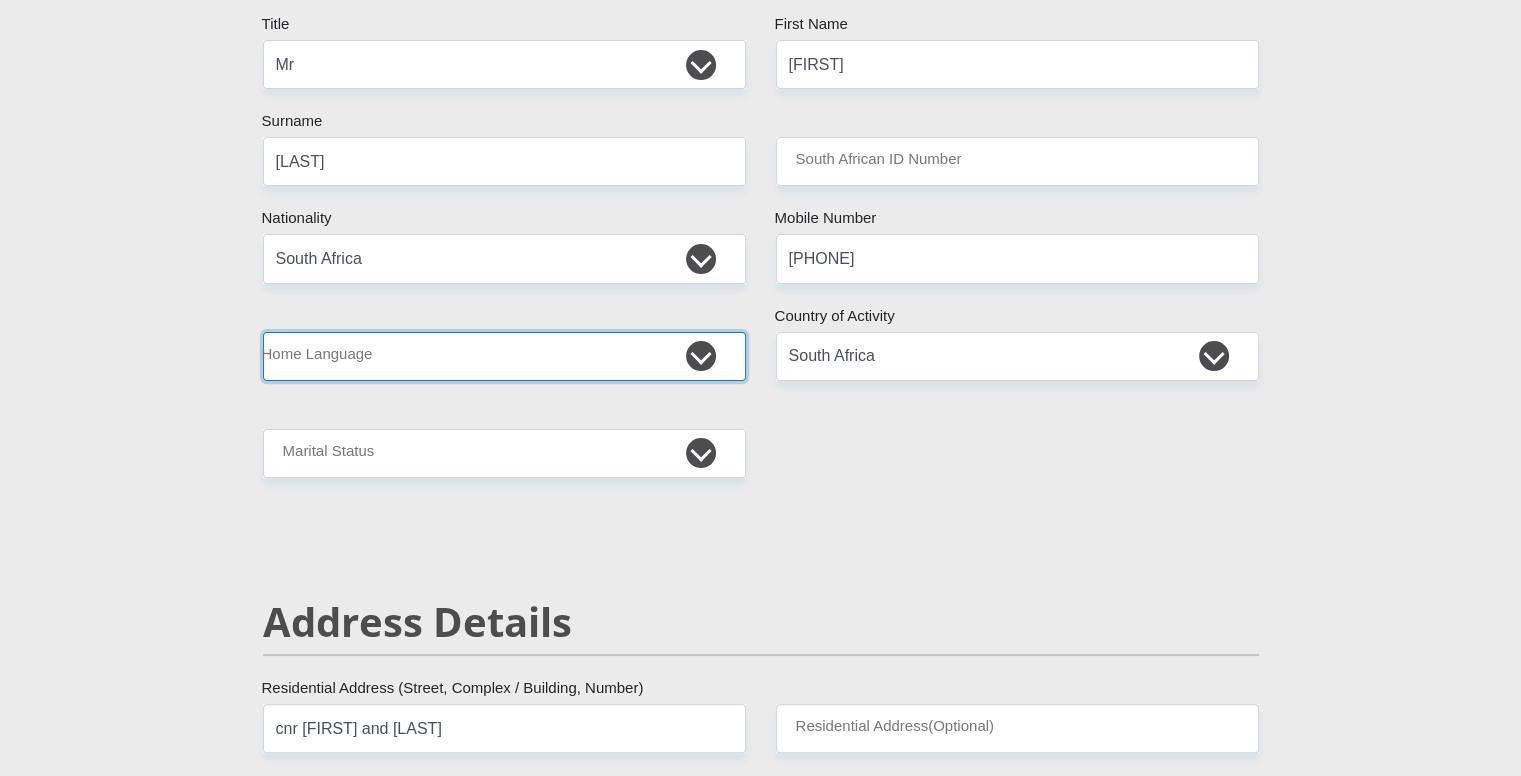 click on "Afrikaans
English
Sepedi
South Ndebele
Southern Sotho
Swati
Tsonga
Tswana
Venda
Xhosa
Zulu
Other" at bounding box center (504, 356) 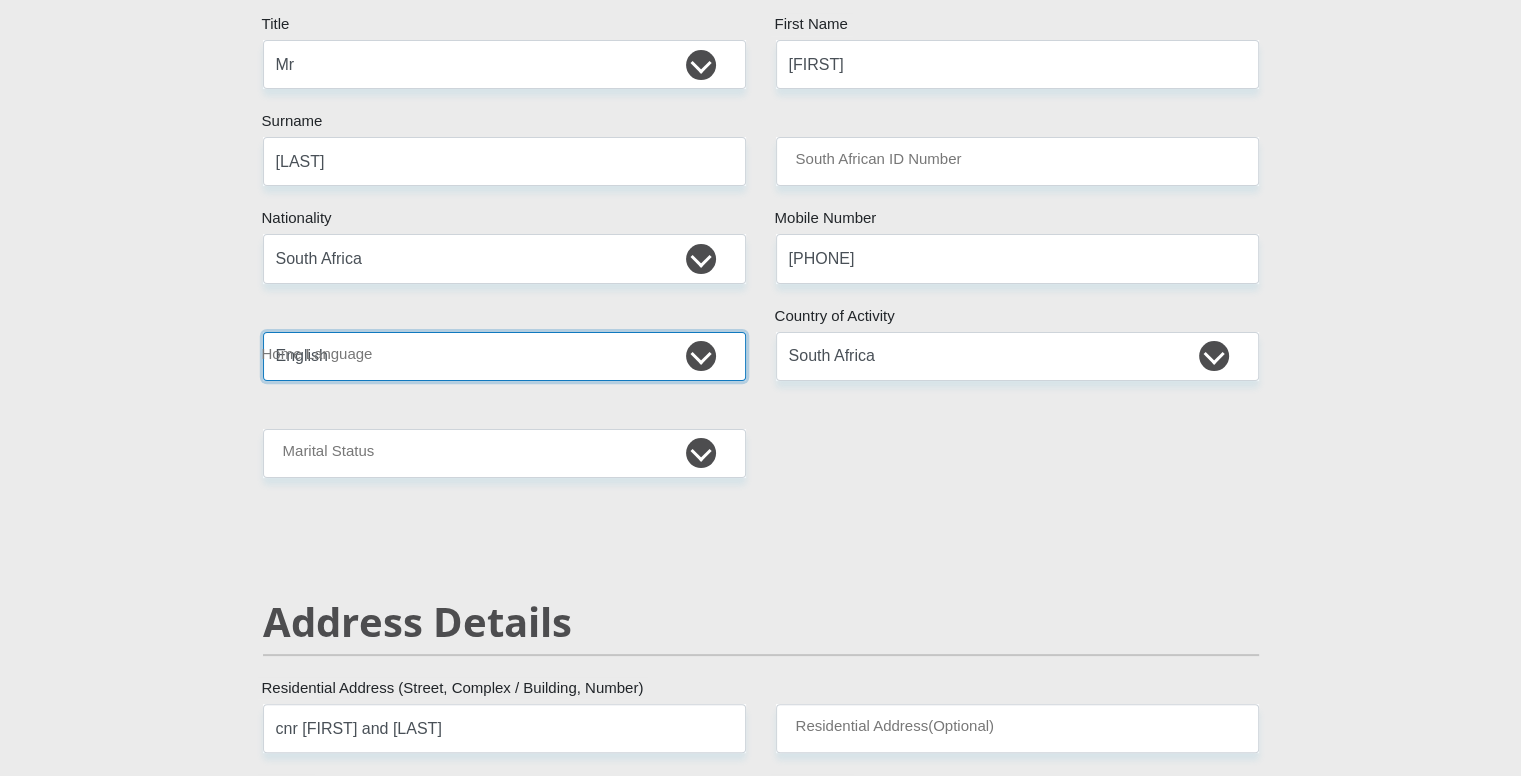 click on "Afrikaans
English
Sepedi
South Ndebele
Southern Sotho
Swati
Tsonga
Tswana
Venda
Xhosa
Zulu
Other" at bounding box center [504, 356] 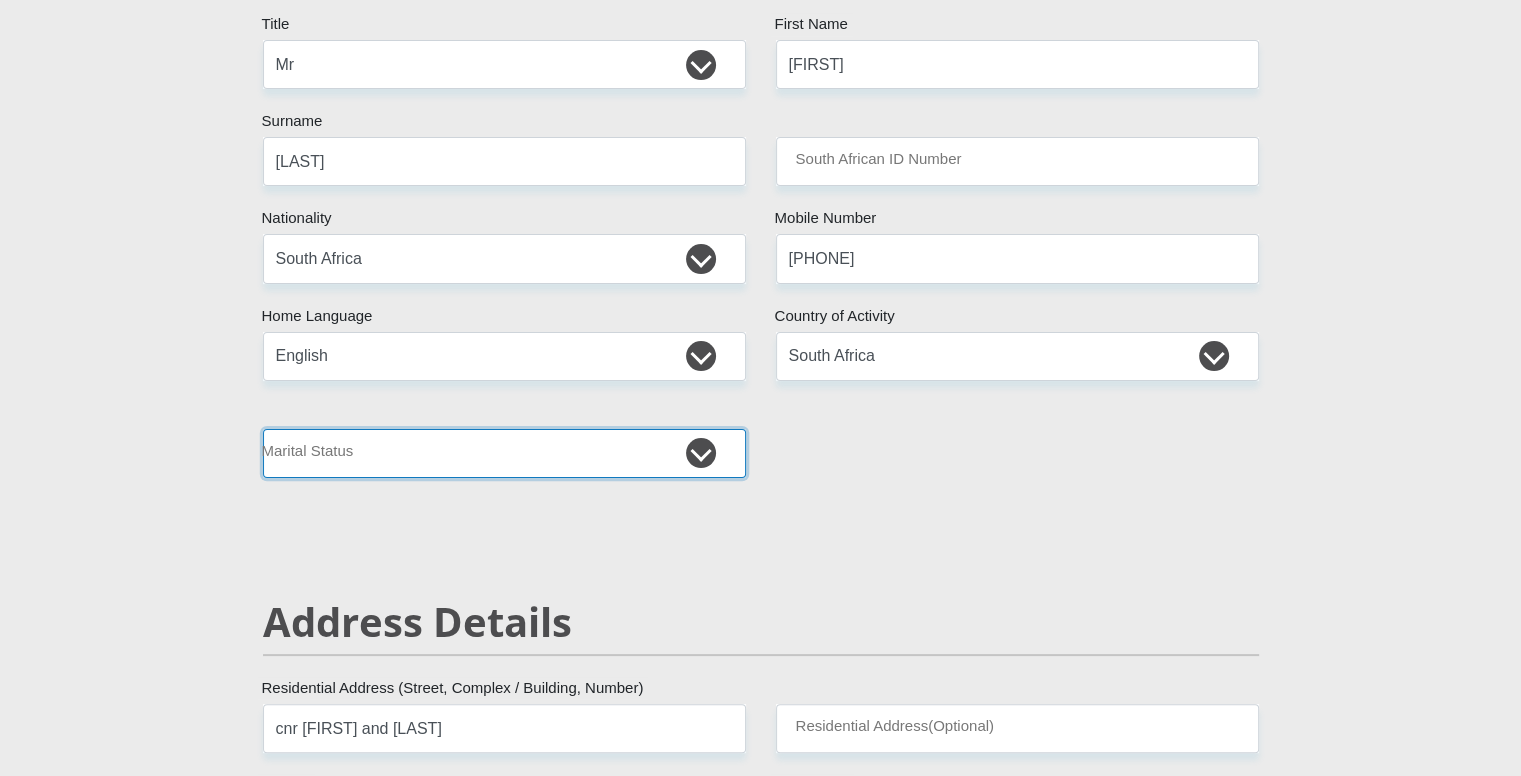click on "Married ANC
Single
Divorced
Widowed
Married COP or Customary Law" at bounding box center (504, 453) 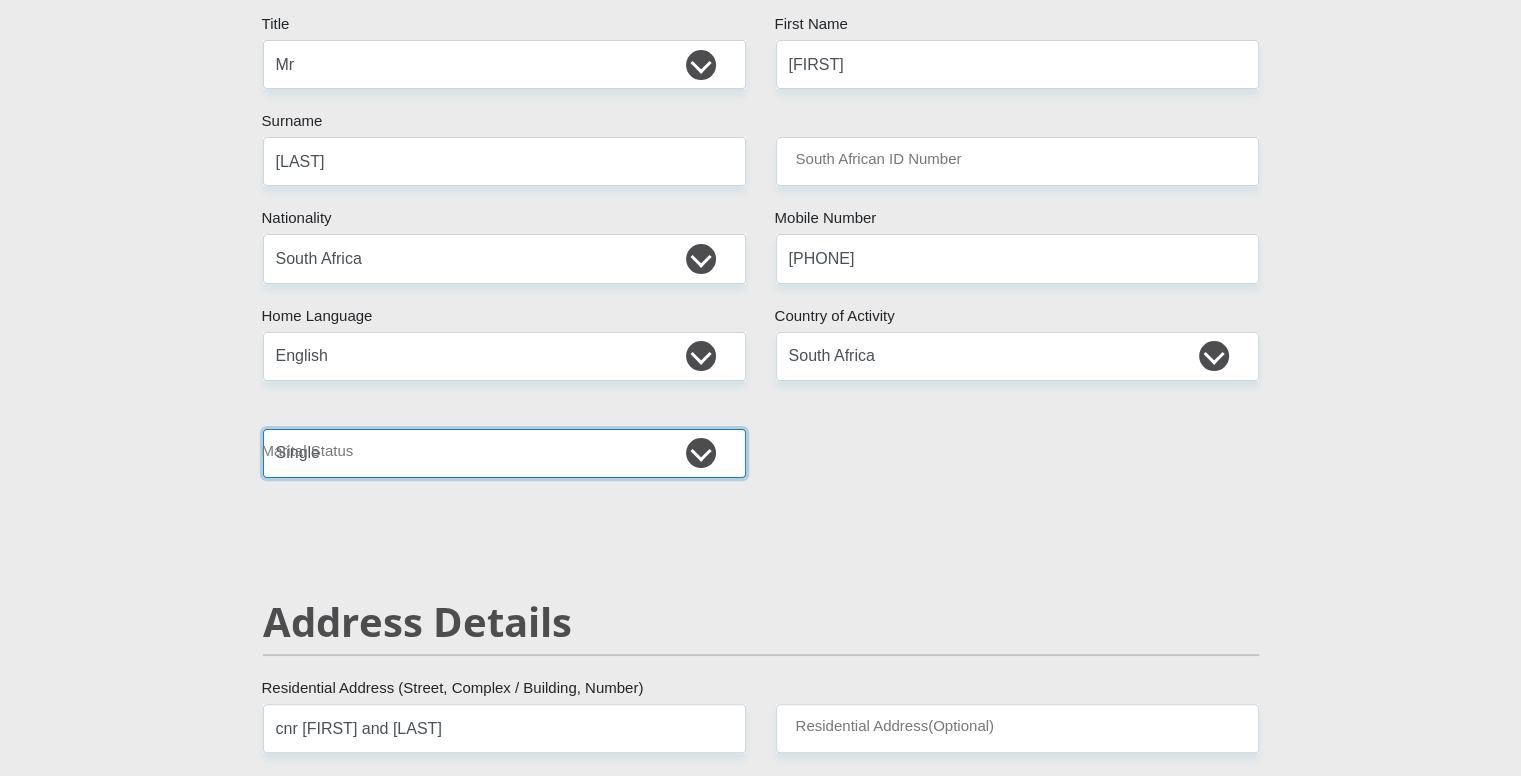 click on "Married ANC
Single
Divorced
Widowed
Married COP or Customary Law" at bounding box center (504, 453) 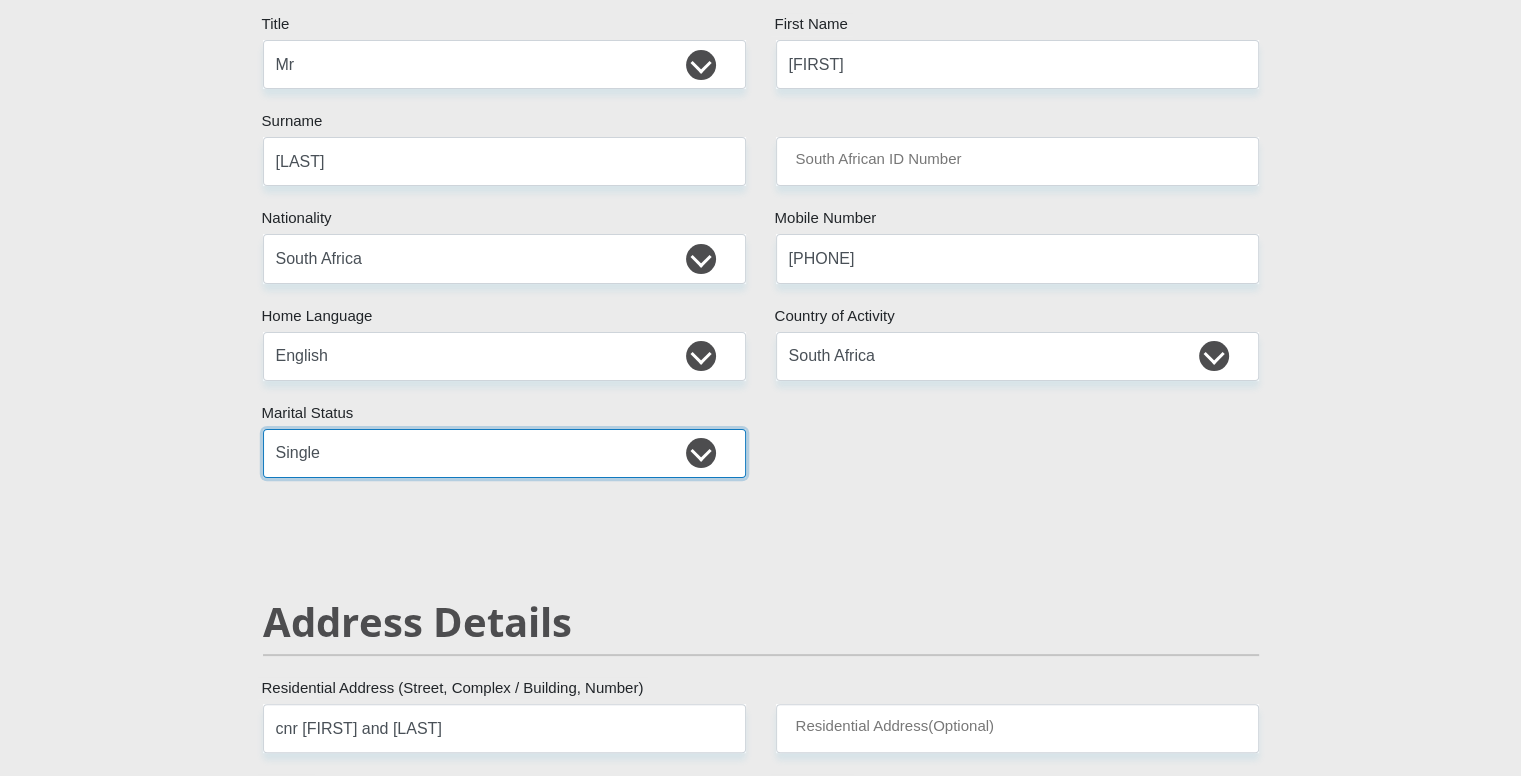 click on "Married ANC
Single
Divorced
Widowed
Married COP or Customary Law" at bounding box center (504, 453) 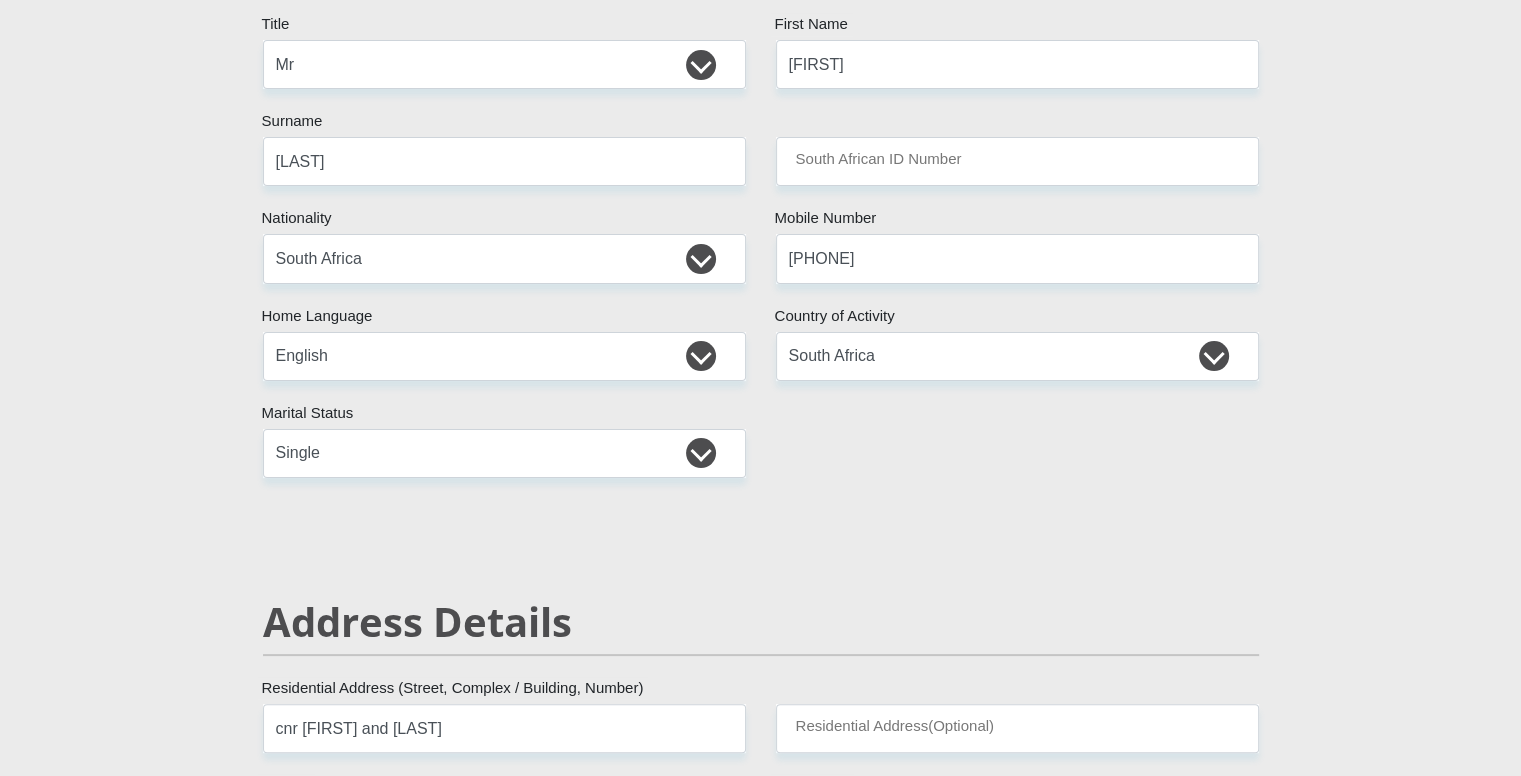 click on "Mr
Ms
Mrs
Dr
Other
Title
[FIRST]
First Name
[LAST]
Surname
South African ID Number
Please input valid ID number
[COUNTRY]
[COUNTRY]
[COUNTRY]
[COUNTRY]
[COUNTRY]
[COUNTRY]
[COUNTRY]
[COUNTRY]
[COUNTRY]
[COUNTRY]
[COUNTRY]
[COUNTRY]
[COUNTRY]  [COUNTRY]  [COUNTRY]" at bounding box center [761, 2841] 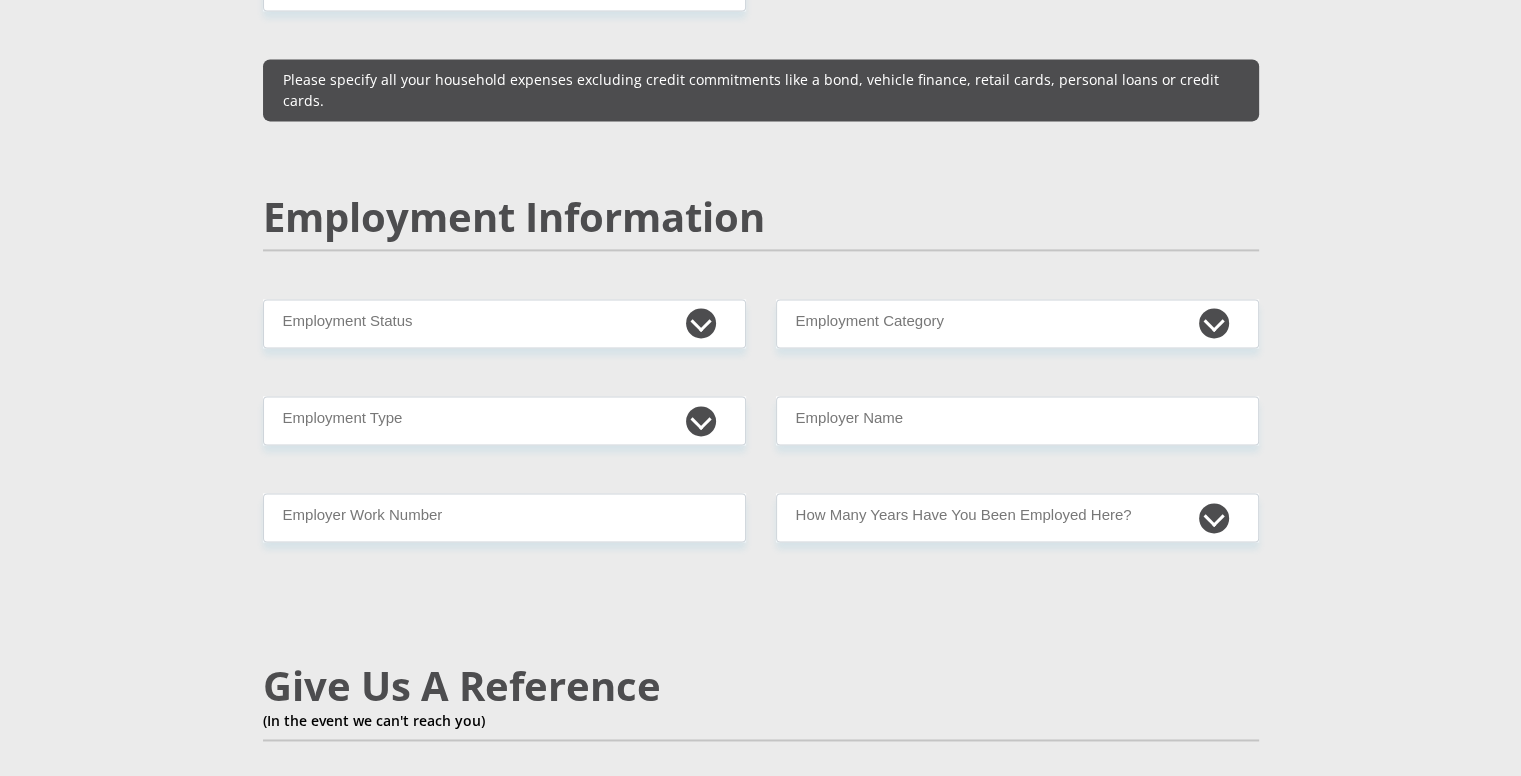 scroll, scrollTop: 2844, scrollLeft: 0, axis: vertical 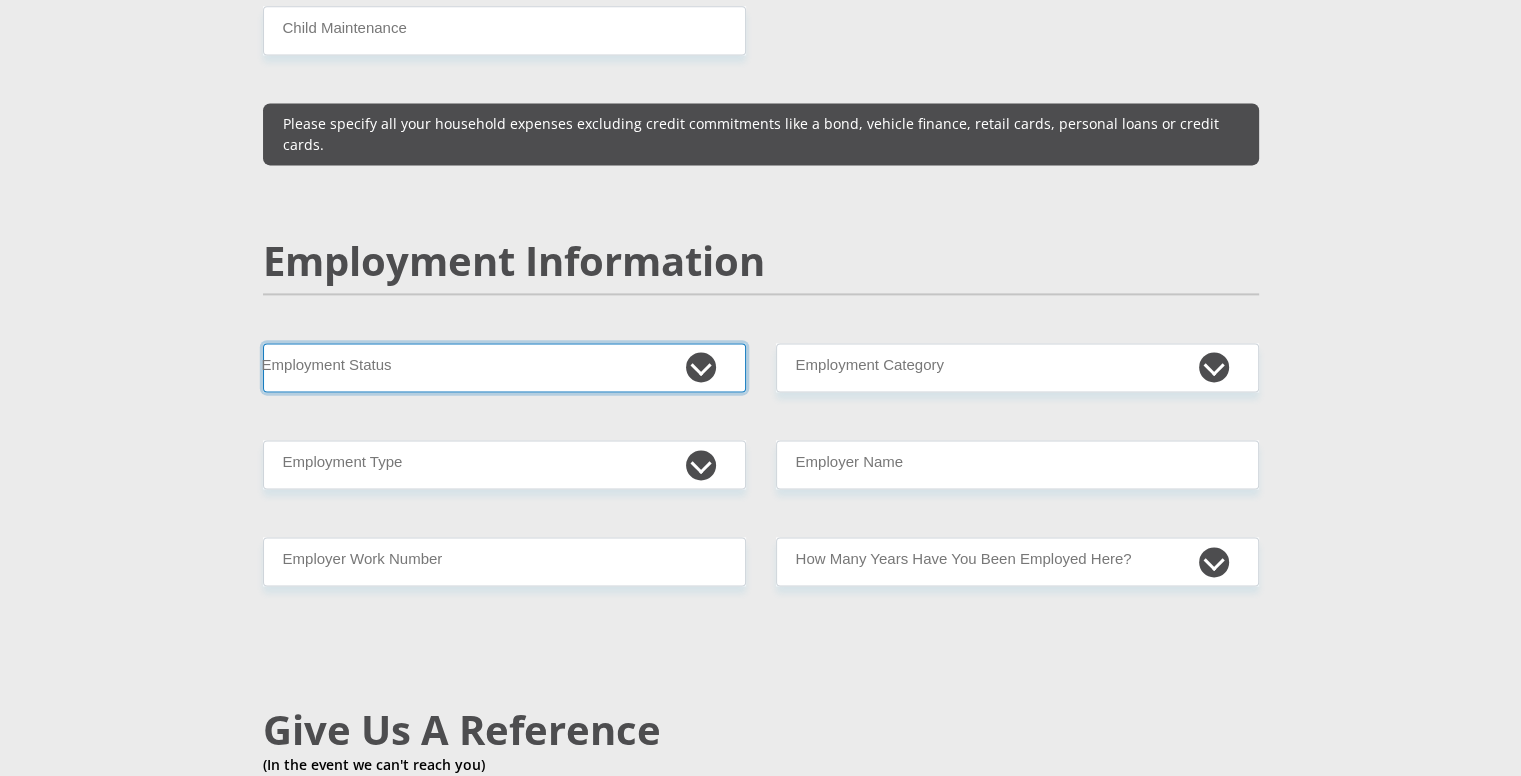 click on "Permanent/Full-time
Part-time/Casual
Contract Worker
Self-Employed
Housewife
Retired
Student
Medically Boarded
Disability
Unemployed" at bounding box center (504, 367) 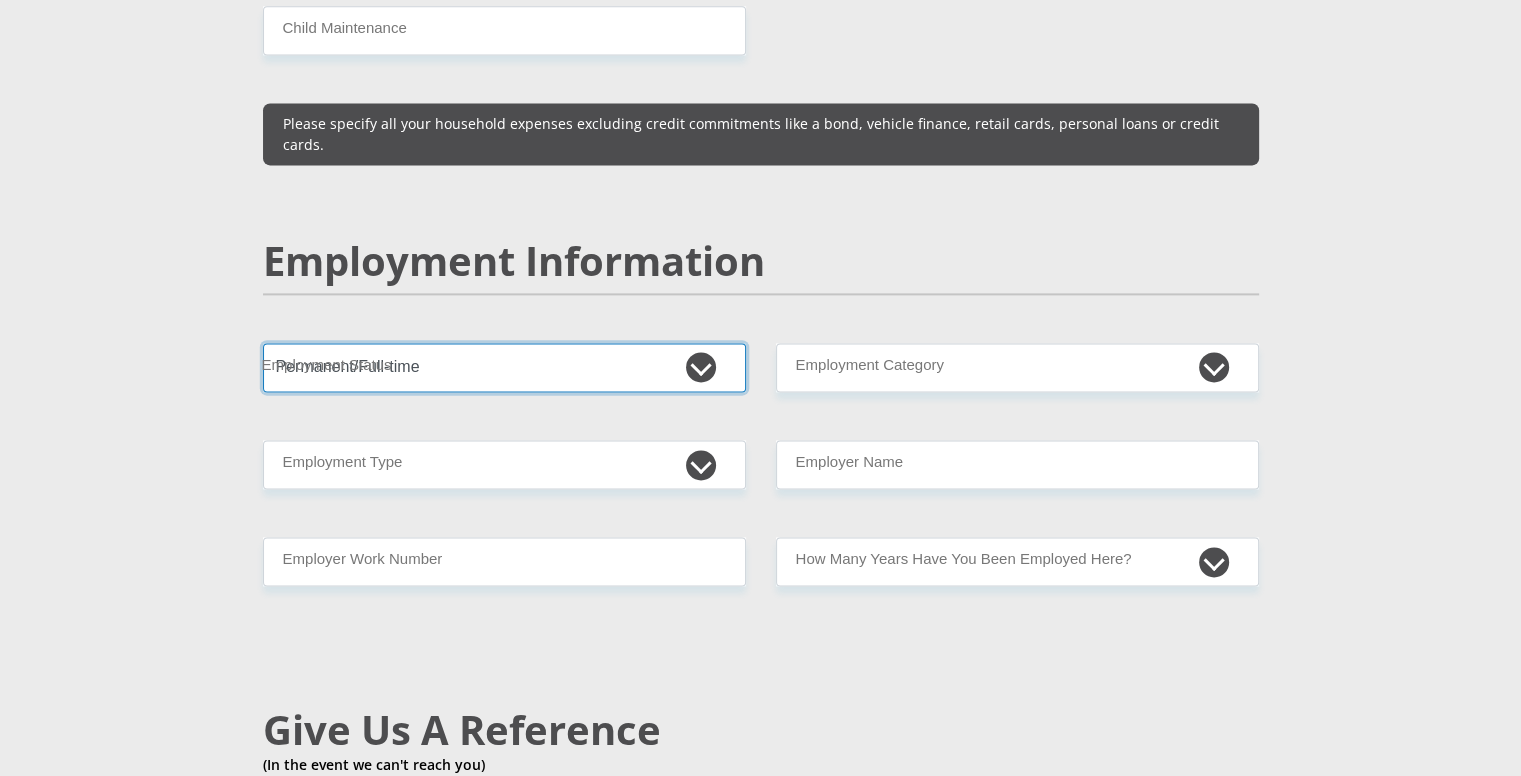 click on "Permanent/Full-time
Part-time/Casual
Contract Worker
Self-Employed
Housewife
Retired
Student
Medically Boarded
Disability
Unemployed" at bounding box center (504, 367) 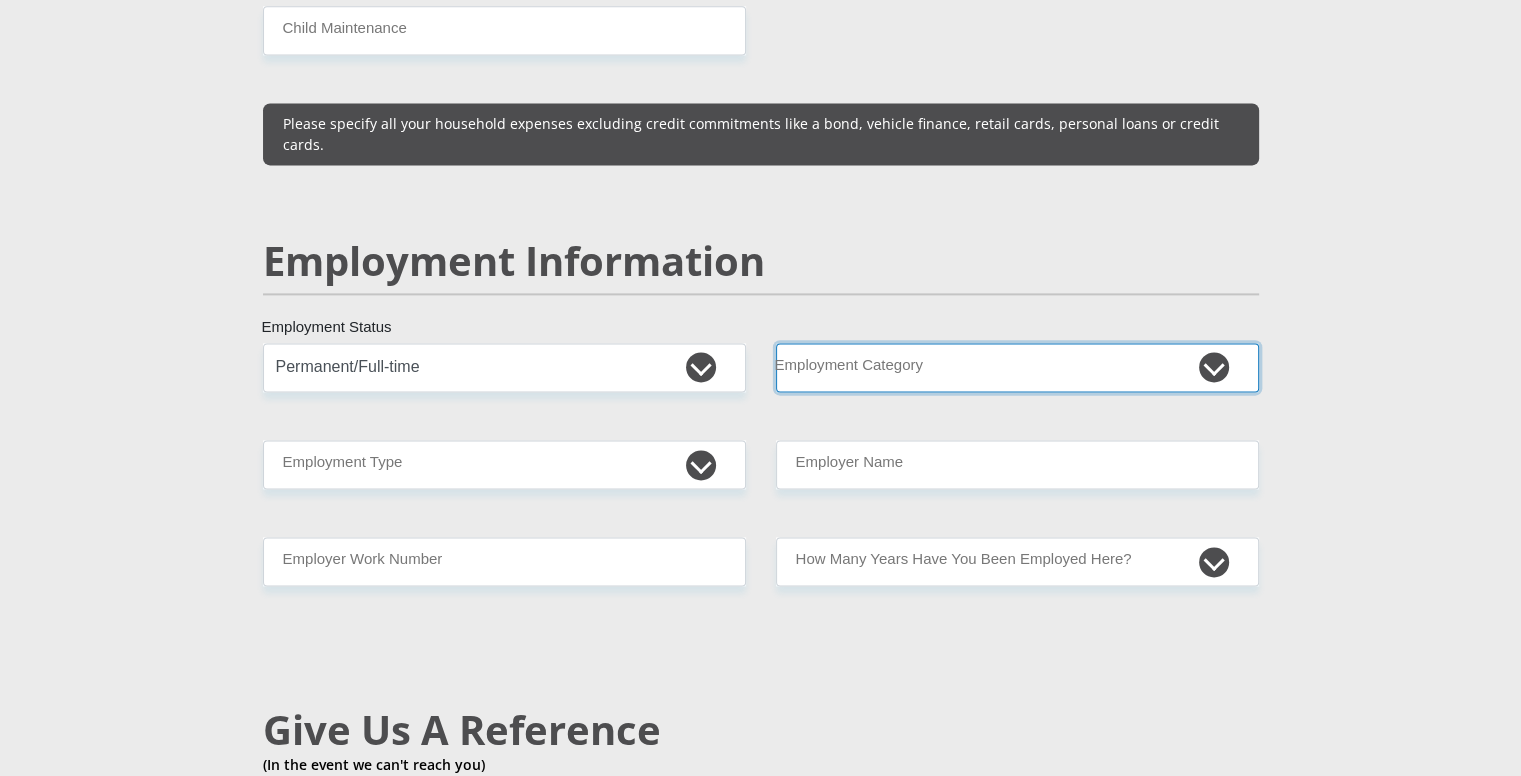 click on "AGRICULTURE
ALCOHOL & TOBACCO
CONSTRUCTION MATERIALS
METALLURGY
EQUIPMENT FOR RENEWABLE ENERGY
SPECIALIZED CONTRACTORS
CAR
GAMING (INCL. INTERNET
OTHER WHOLESALE
UNLICENSED PHARMACEUTICALS
CURRENCY EXCHANGE HOUSES
OTHER FINANCIAL INSTITUTIONS & INSURANCE
REAL ESTATE AGENTS
OIL & GAS
OTHER MATERIALS (E.G. IRON ORE)
PRECIOUS STONES & PRECIOUS METALS
POLITICAL ORGANIZATIONS
RELIGIOUS ORGANIZATIONS(NOT SECTS)
ACTI. HAVING BUSINESS DEAL WITH PUBLIC ADMINISTRATION
LAUNDROMATS" at bounding box center [1017, 367] 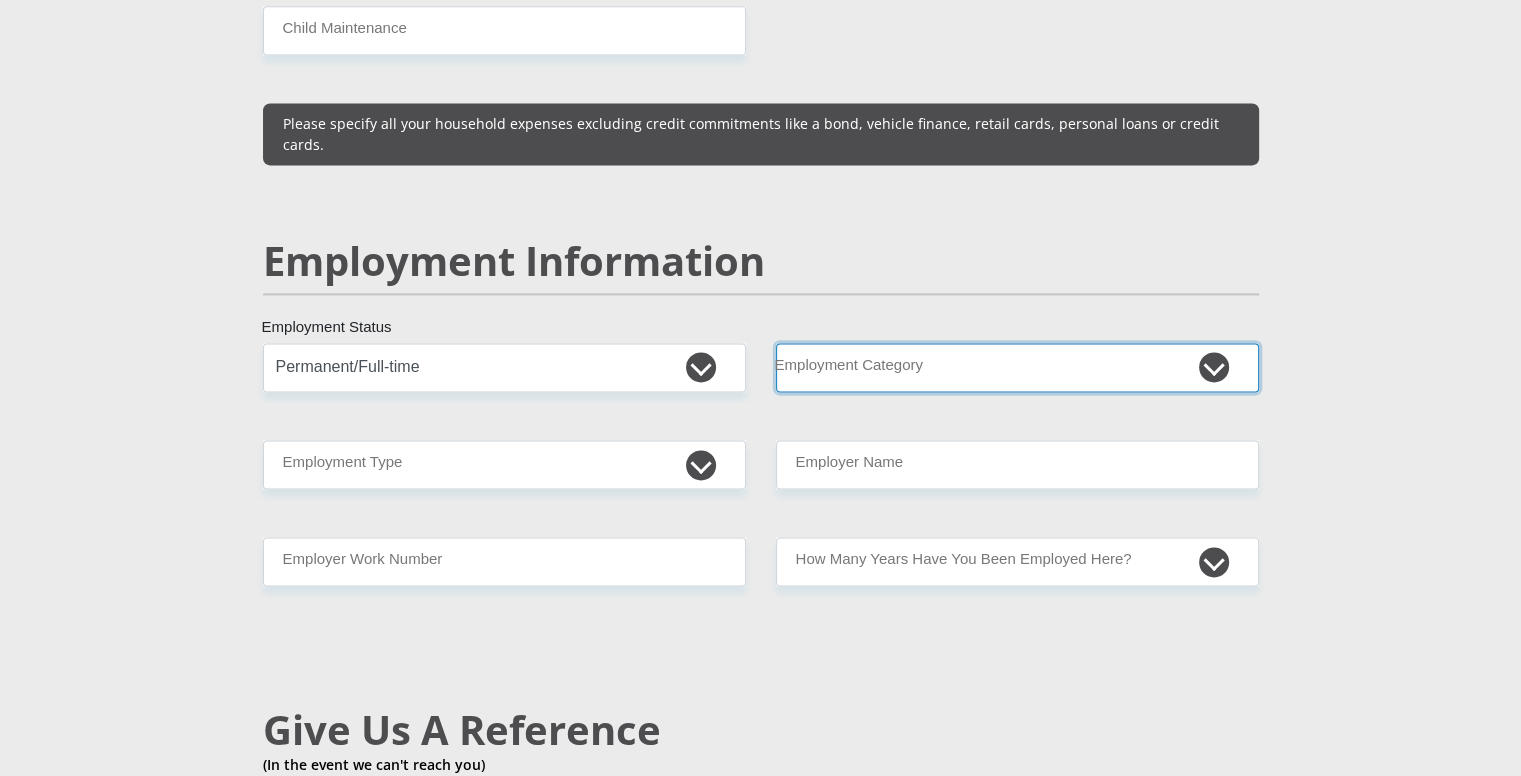 select on "12" 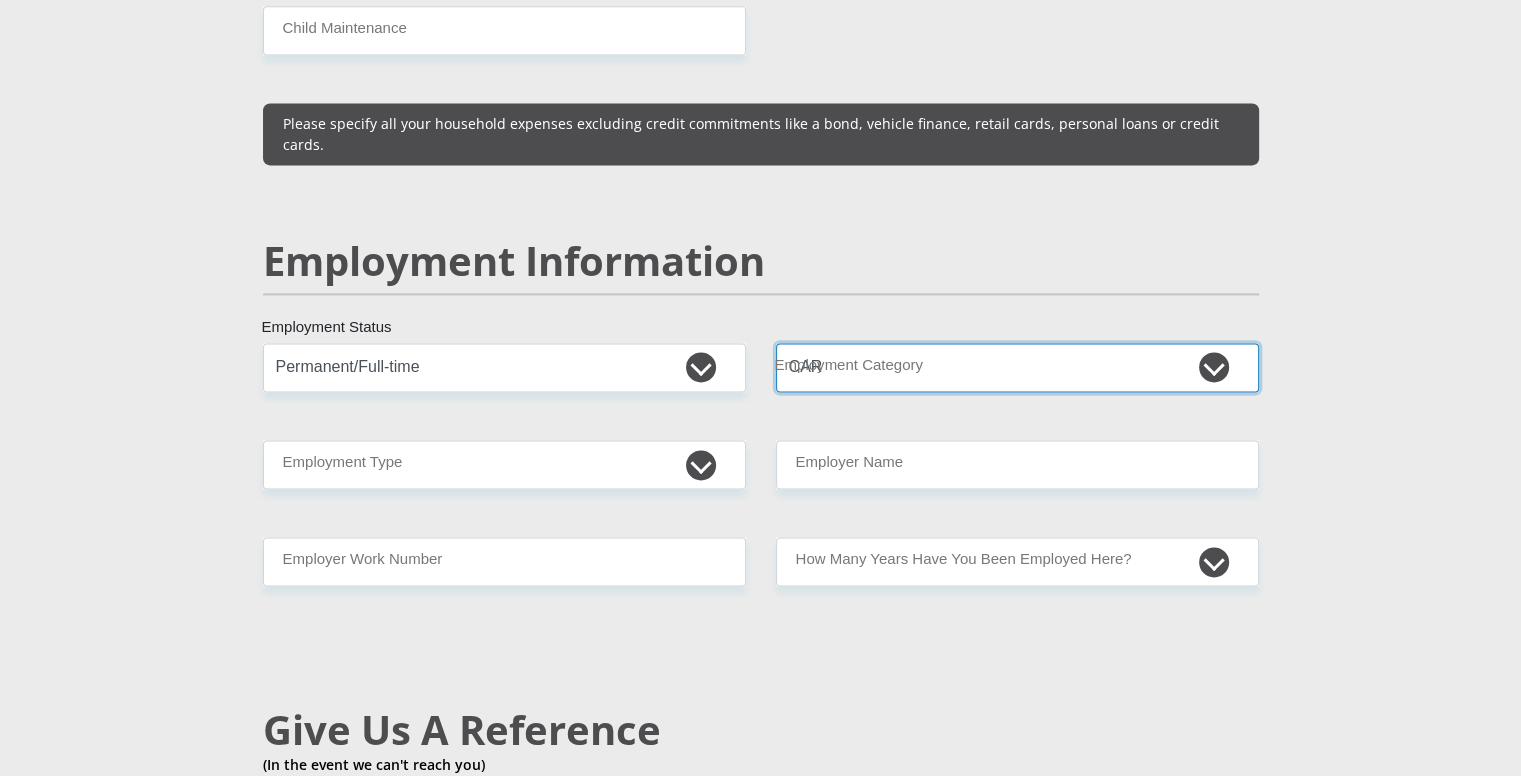 click on "AGRICULTURE
ALCOHOL & TOBACCO
CONSTRUCTION MATERIALS
METALLURGY
EQUIPMENT FOR RENEWABLE ENERGY
SPECIALIZED CONTRACTORS
CAR
GAMING (INCL. INTERNET
OTHER WHOLESALE
UNLICENSED PHARMACEUTICALS
CURRENCY EXCHANGE HOUSES
OTHER FINANCIAL INSTITUTIONS & INSURANCE
REAL ESTATE AGENTS
OIL & GAS
OTHER MATERIALS (E.G. IRON ORE)
PRECIOUS STONES & PRECIOUS METALS
POLITICAL ORGANIZATIONS
RELIGIOUS ORGANIZATIONS(NOT SECTS)
ACTI. HAVING BUSINESS DEAL WITH PUBLIC ADMINISTRATION
LAUNDROMATS" at bounding box center [1017, 367] 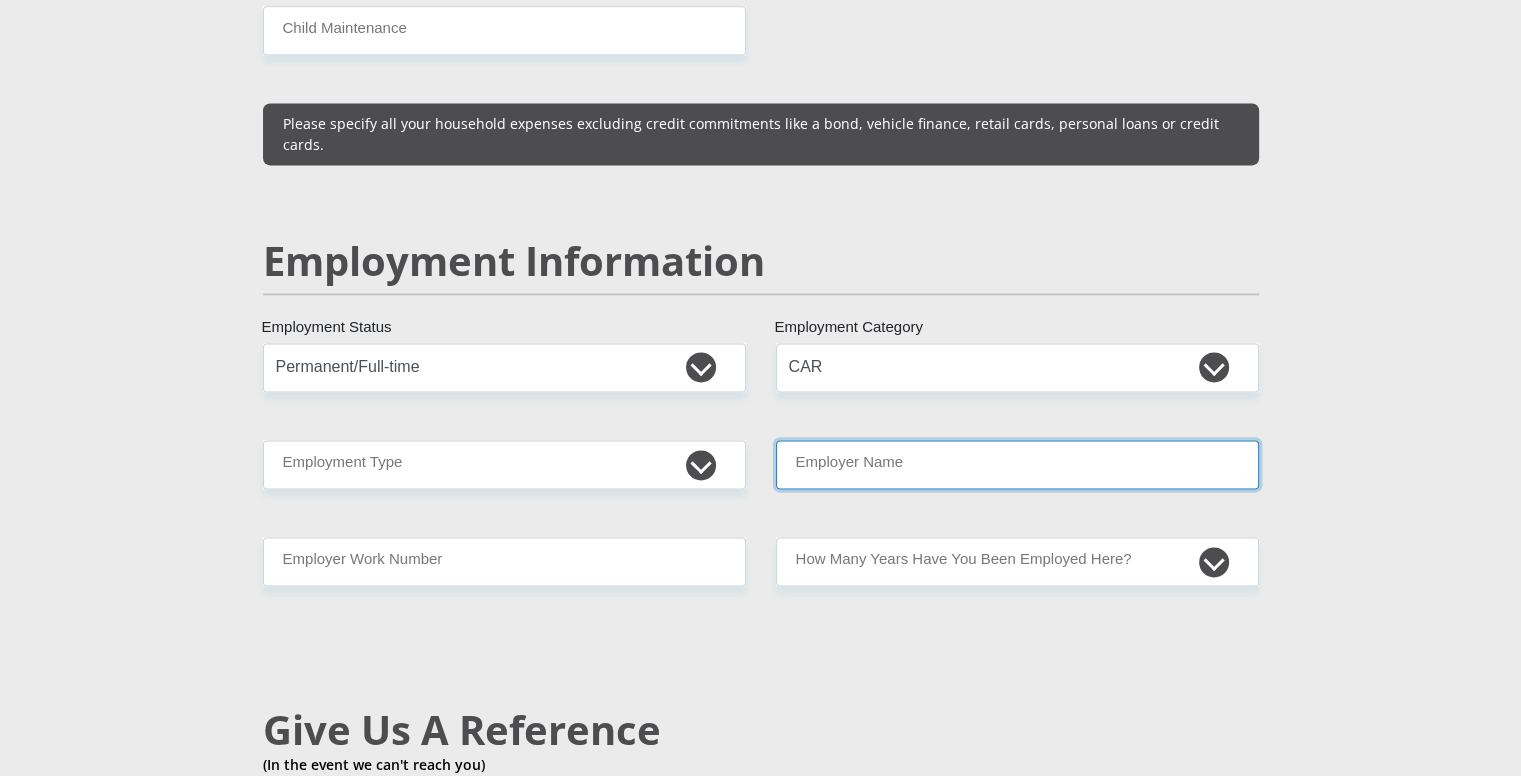click on "Employer Name" at bounding box center [1017, 464] 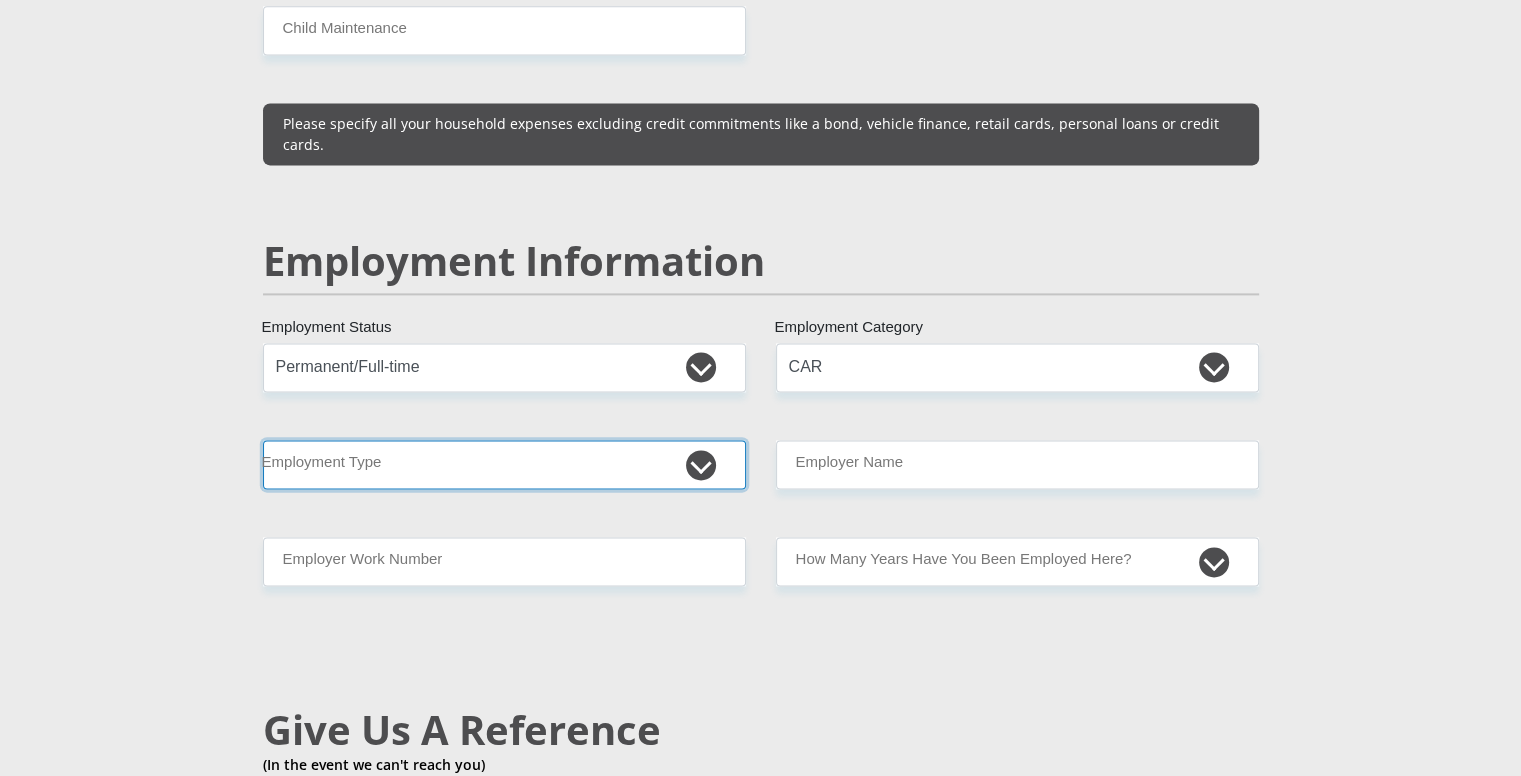 click on "College/Lecturer
Craft Seller
Creative
Driver
Executive
Farmer
Forces - Non Commissioned
Forces - Officer
Hawker
Housewife
Labourer
Licenced Professional
Manager
Miner
Non Licenced Professional
Office Staff/Clerk
Outside Worker
Pensioner
Permanent Teacher
Production/Manufacturing
Sales
Self-Employed
Semi-Professional Worker
Service Industry  Social Worker  Student" at bounding box center [504, 464] 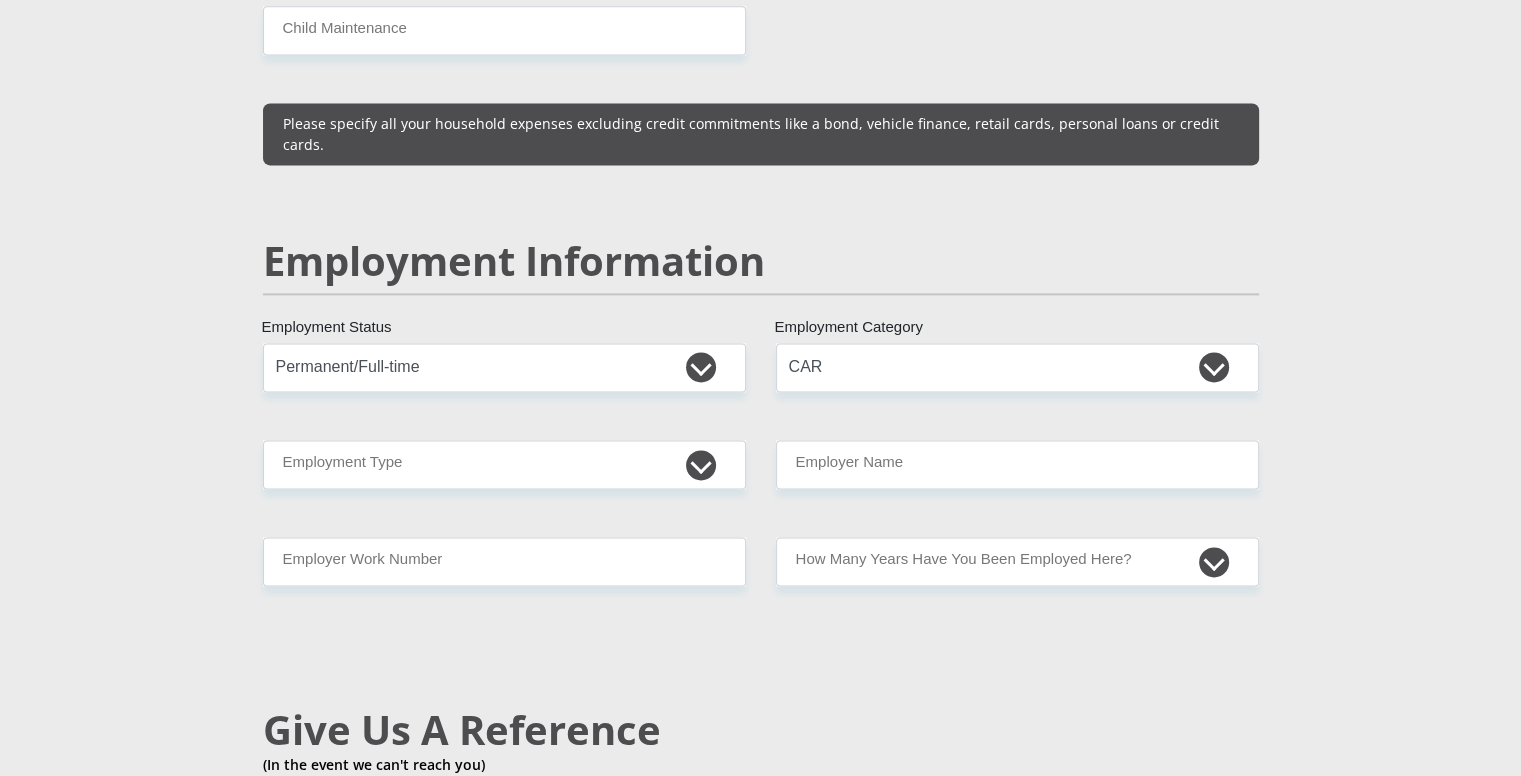 drag, startPoint x: 892, startPoint y: 214, endPoint x: 848, endPoint y: 203, distance: 45.35416 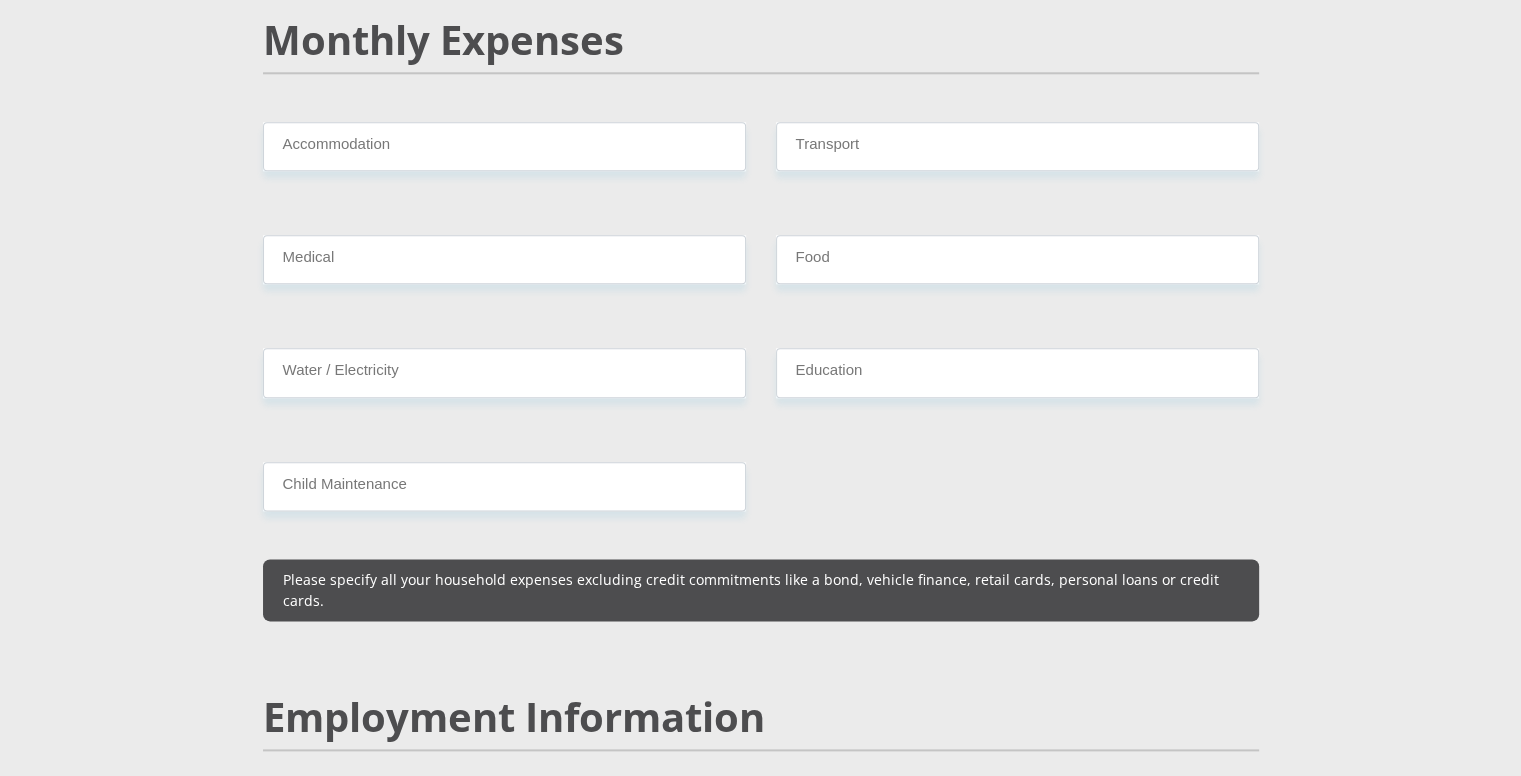 scroll, scrollTop: 2340, scrollLeft: 0, axis: vertical 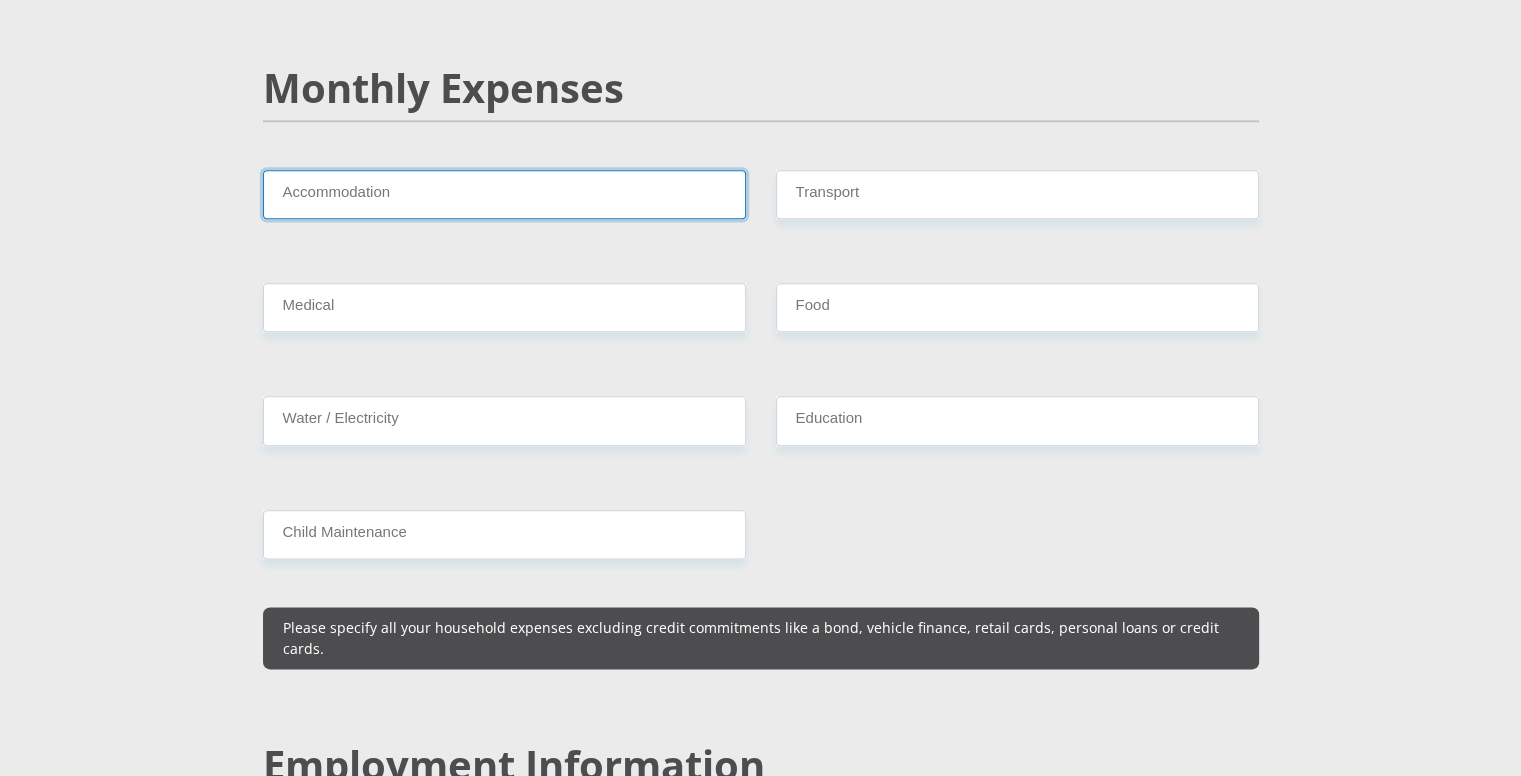 click on "Accommodation" at bounding box center (504, 194) 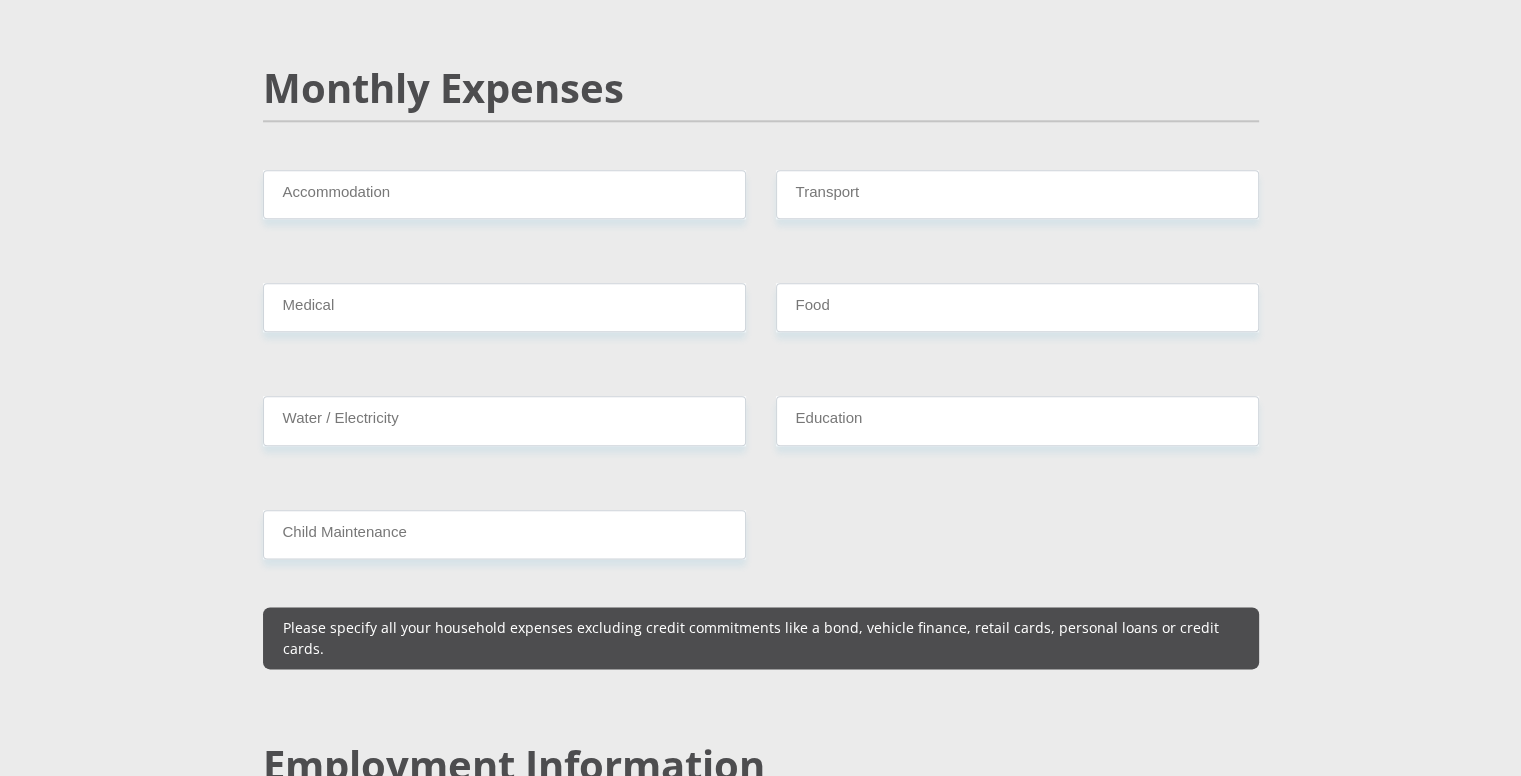 click on "Monthly Expenses" at bounding box center [761, 88] 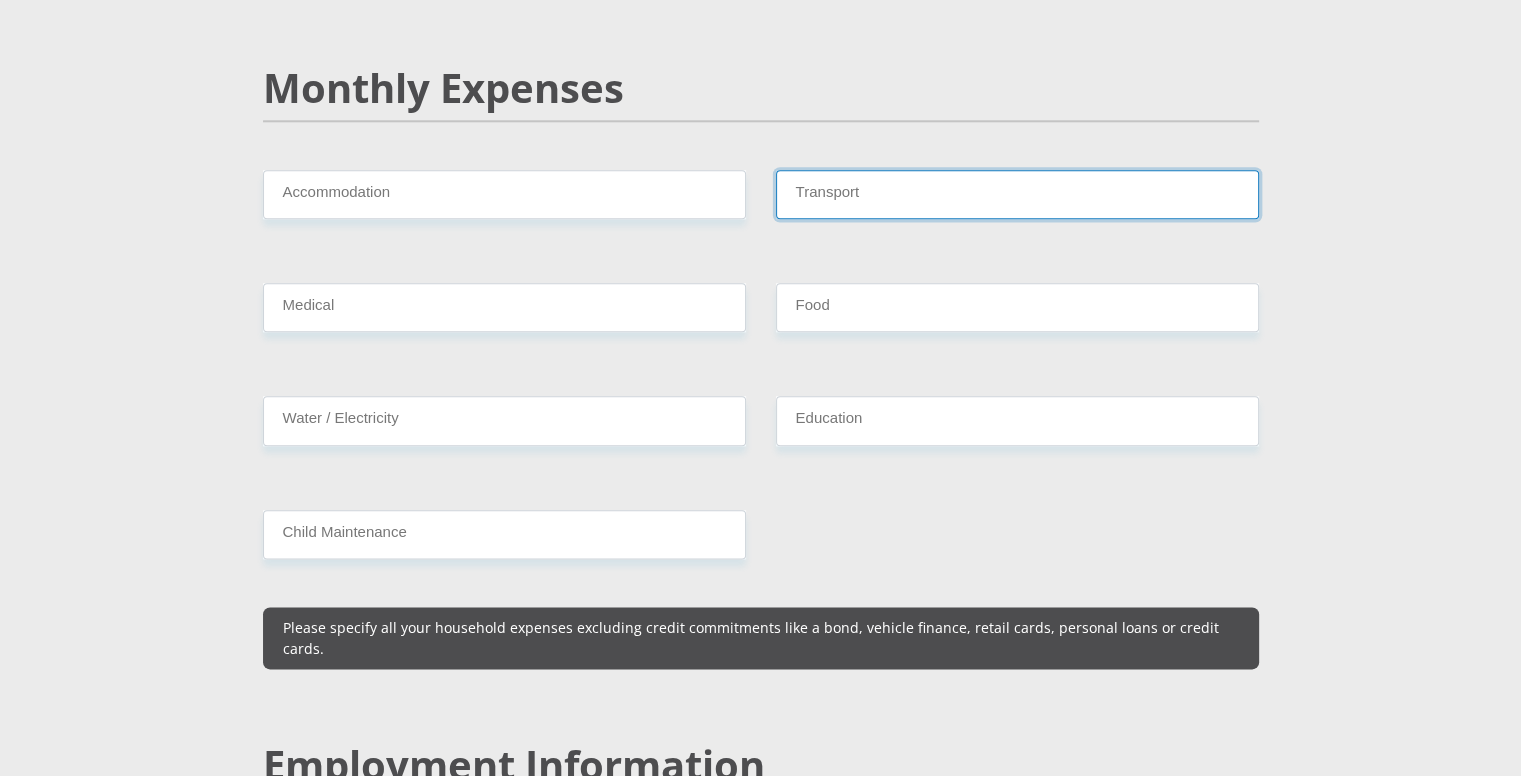 click on "Transport" at bounding box center [1017, 194] 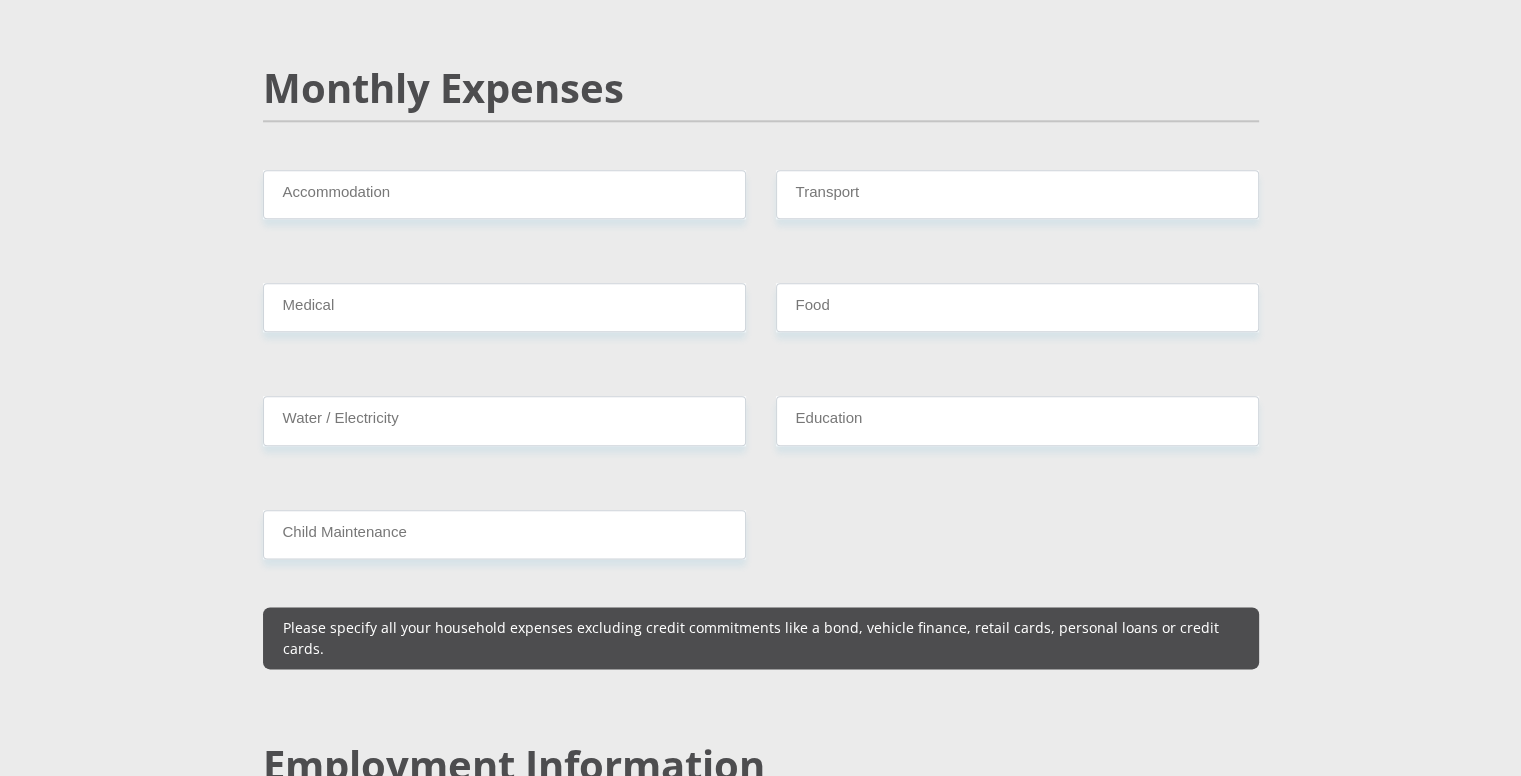 click on "Monthly Expenses" at bounding box center (761, 117) 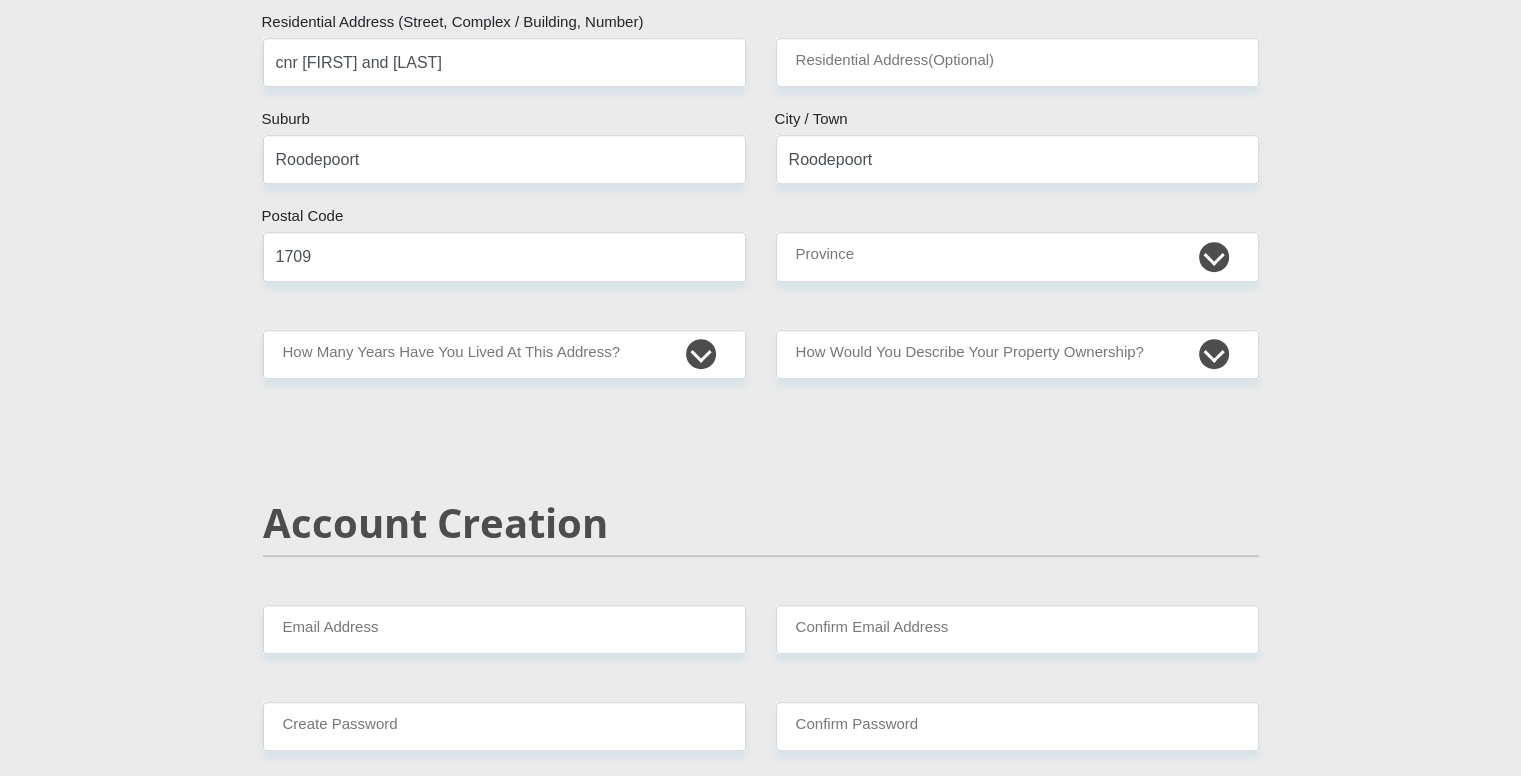 scroll, scrollTop: 964, scrollLeft: 0, axis: vertical 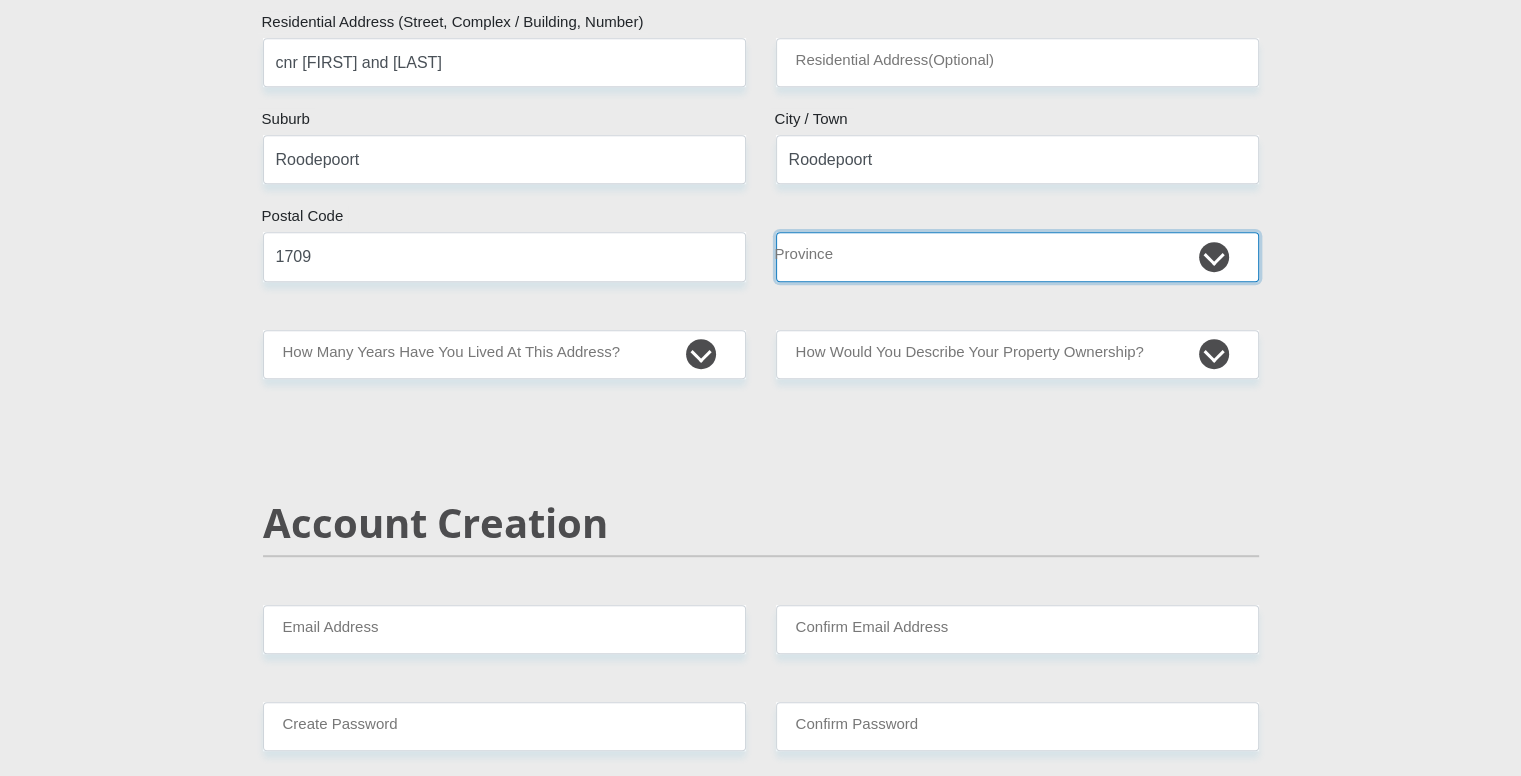 click on "Eastern Cape
Free State
Gauteng
KwaZulu-Natal
Limpopo
Mpumalanga
Northern Cape
North West
Western Cape" at bounding box center (1017, 256) 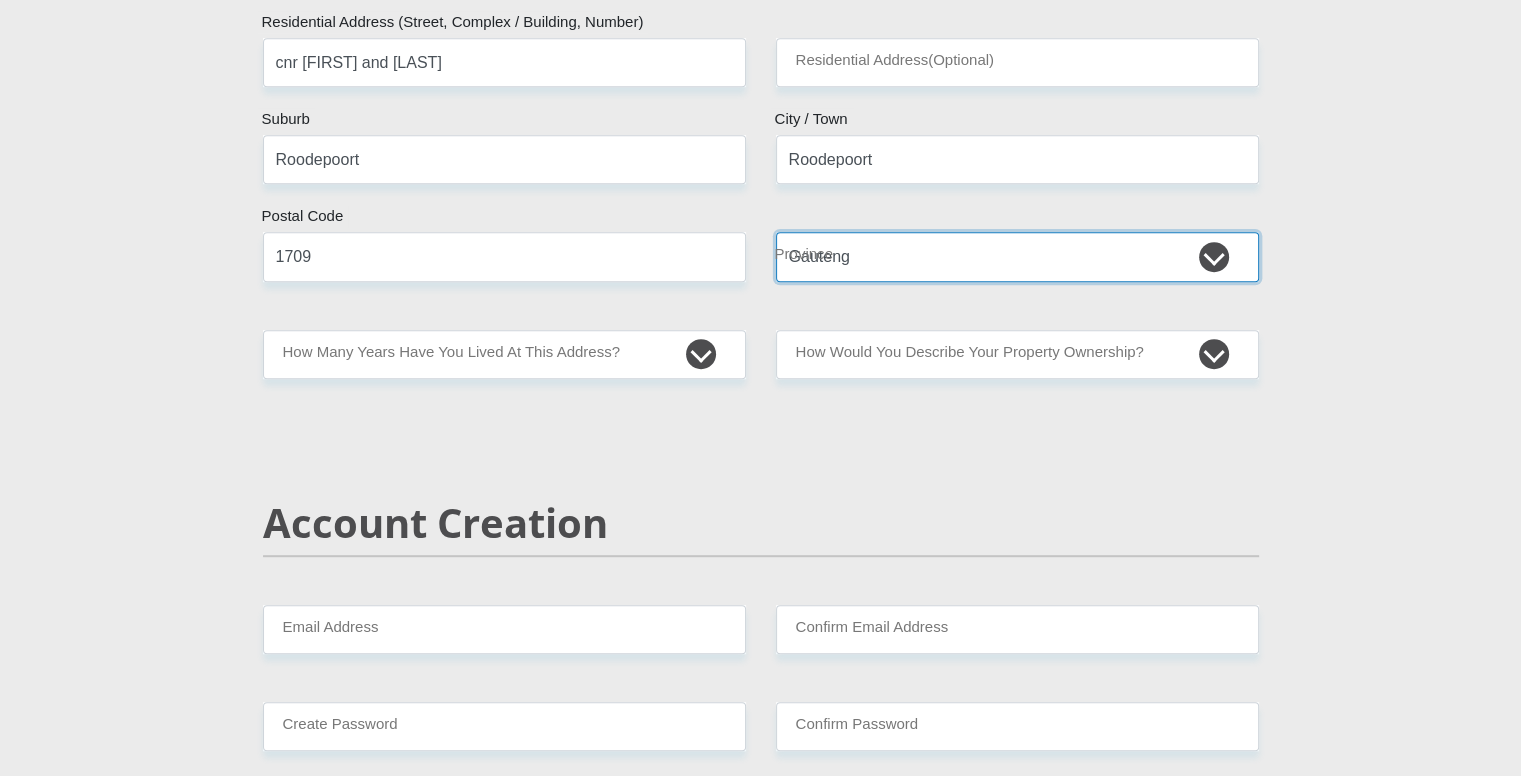 click on "Eastern Cape
Free State
Gauteng
KwaZulu-Natal
Limpopo
Mpumalanga
Northern Cape
North West
Western Cape" at bounding box center (1017, 256) 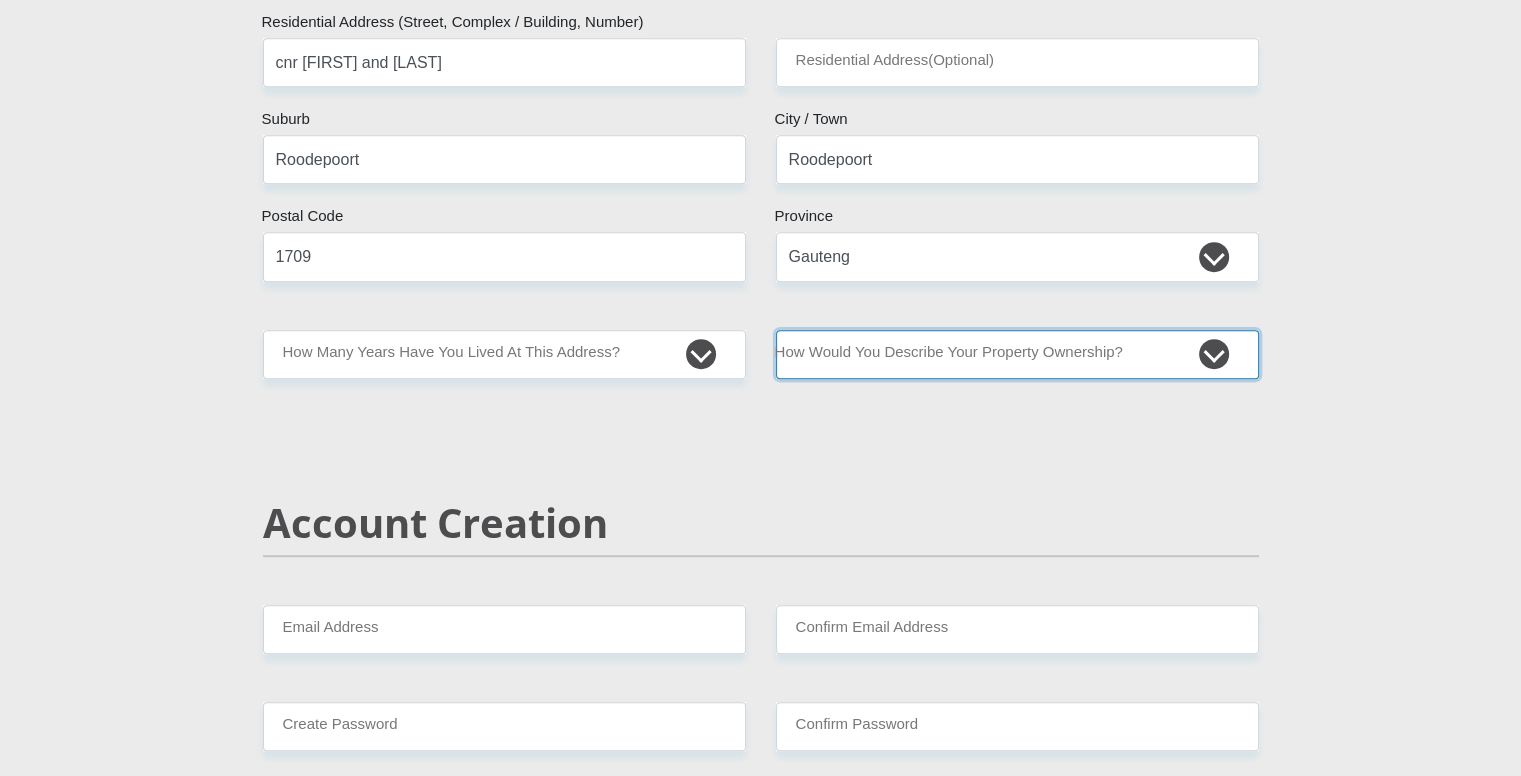 click on "Owned
Rented
Family Owned
Company Dwelling" at bounding box center (1017, 354) 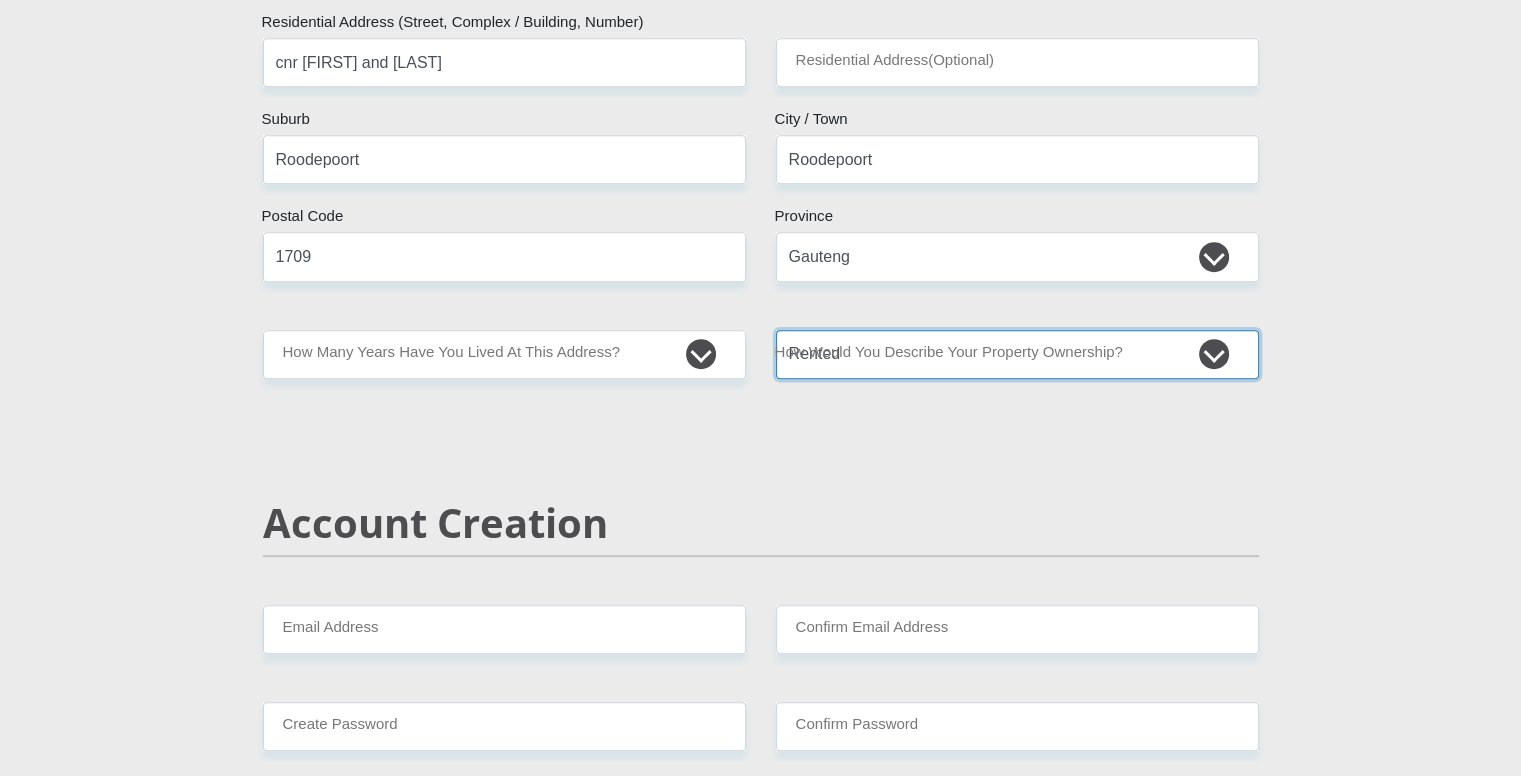 click on "Owned
Rented
Family Owned
Company Dwelling" at bounding box center [1017, 354] 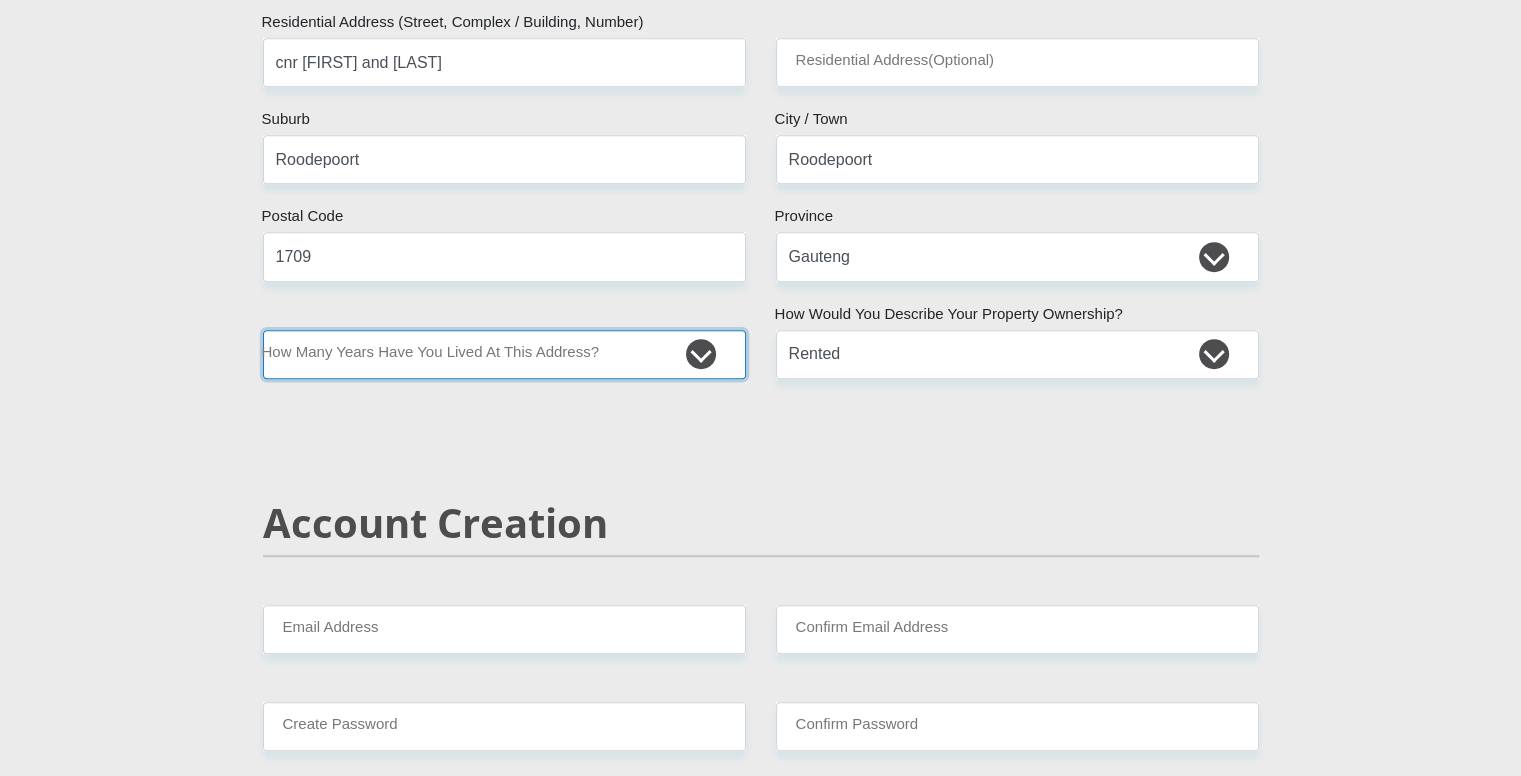 click on "less than 1 year
1-3 years
3-5 years
5+ years" at bounding box center (504, 354) 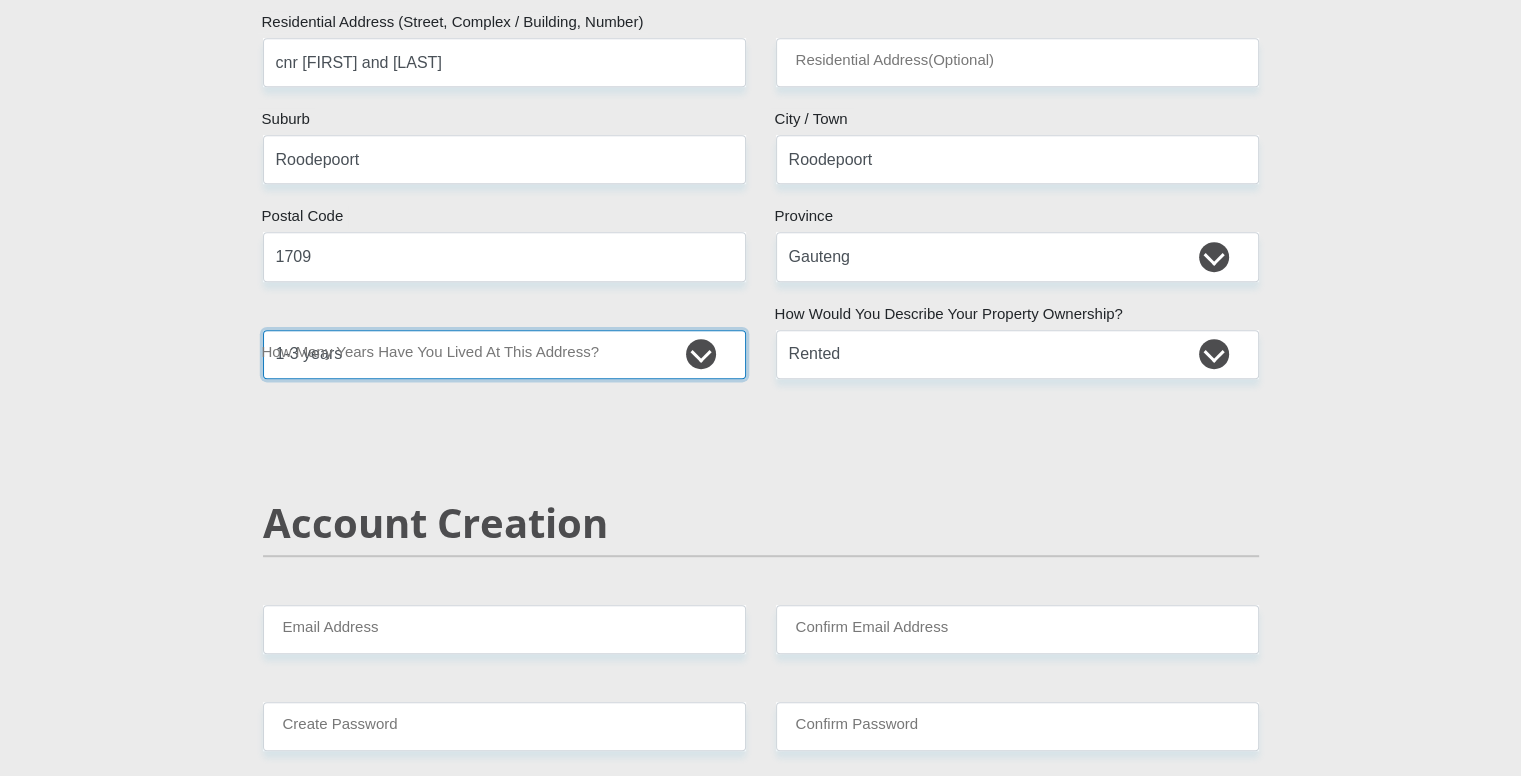 click on "less than 1 year
1-3 years
3-5 years
5+ years" at bounding box center (504, 354) 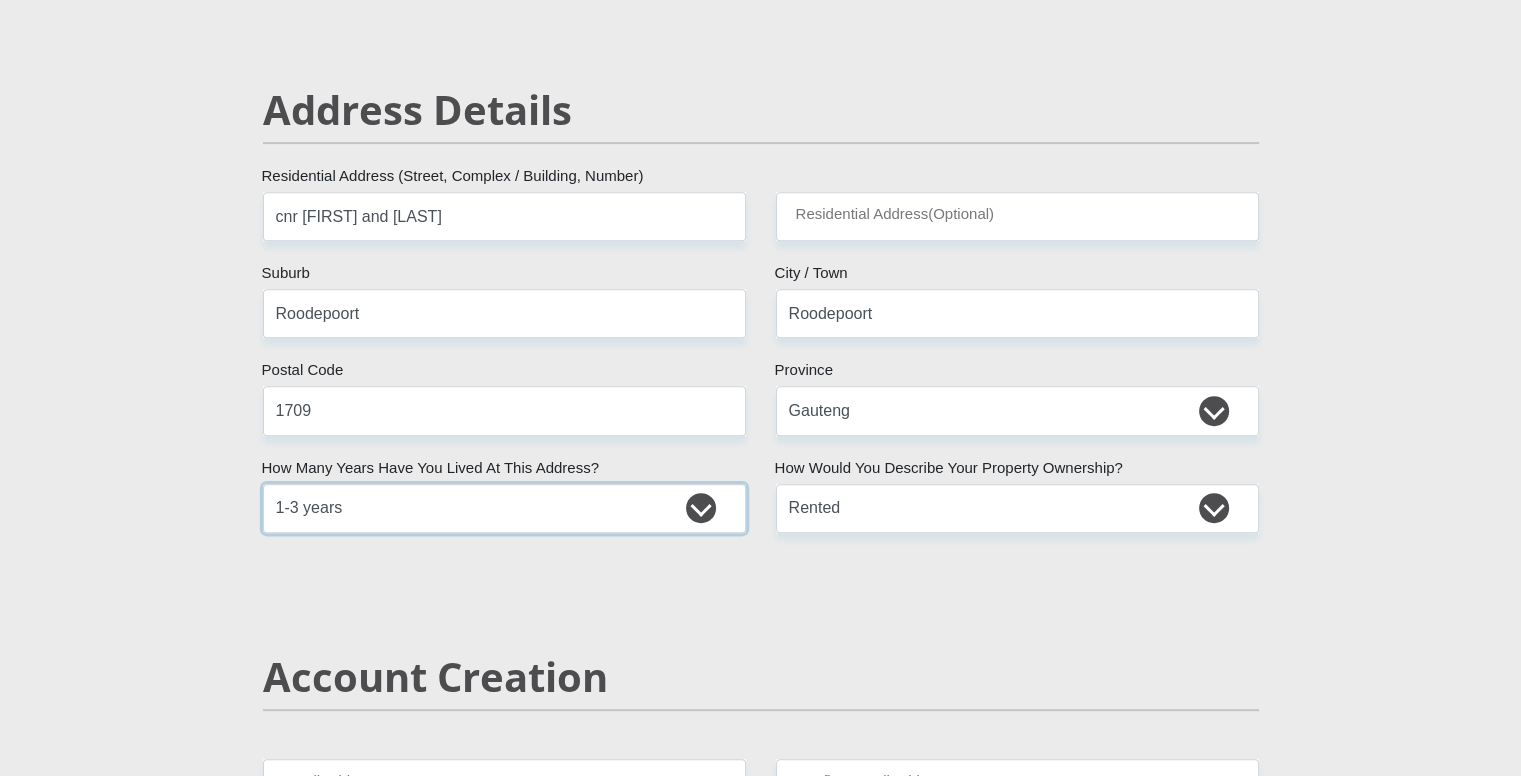scroll, scrollTop: 800, scrollLeft: 0, axis: vertical 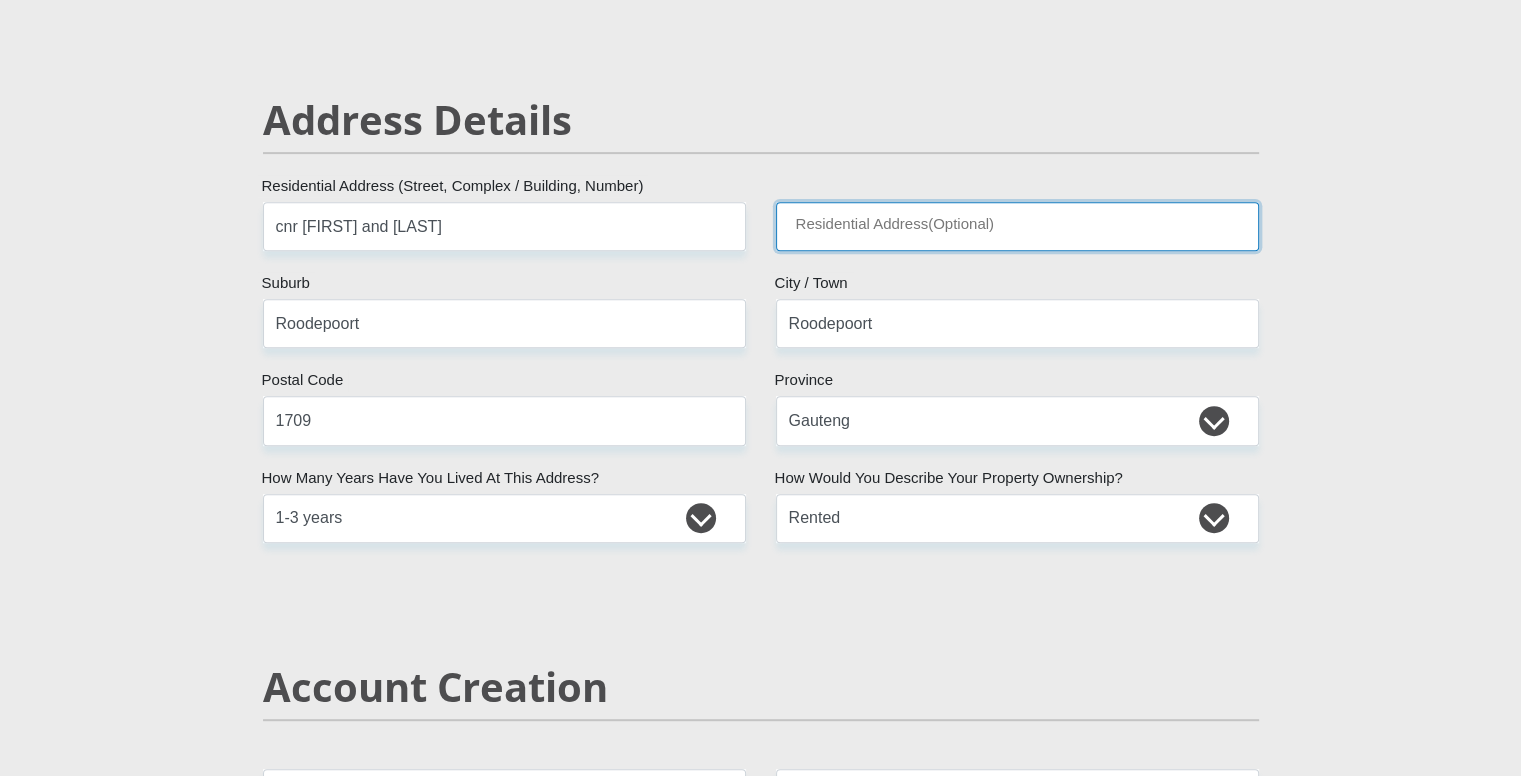 click on "Residential Address(Optional)" at bounding box center (1017, 226) 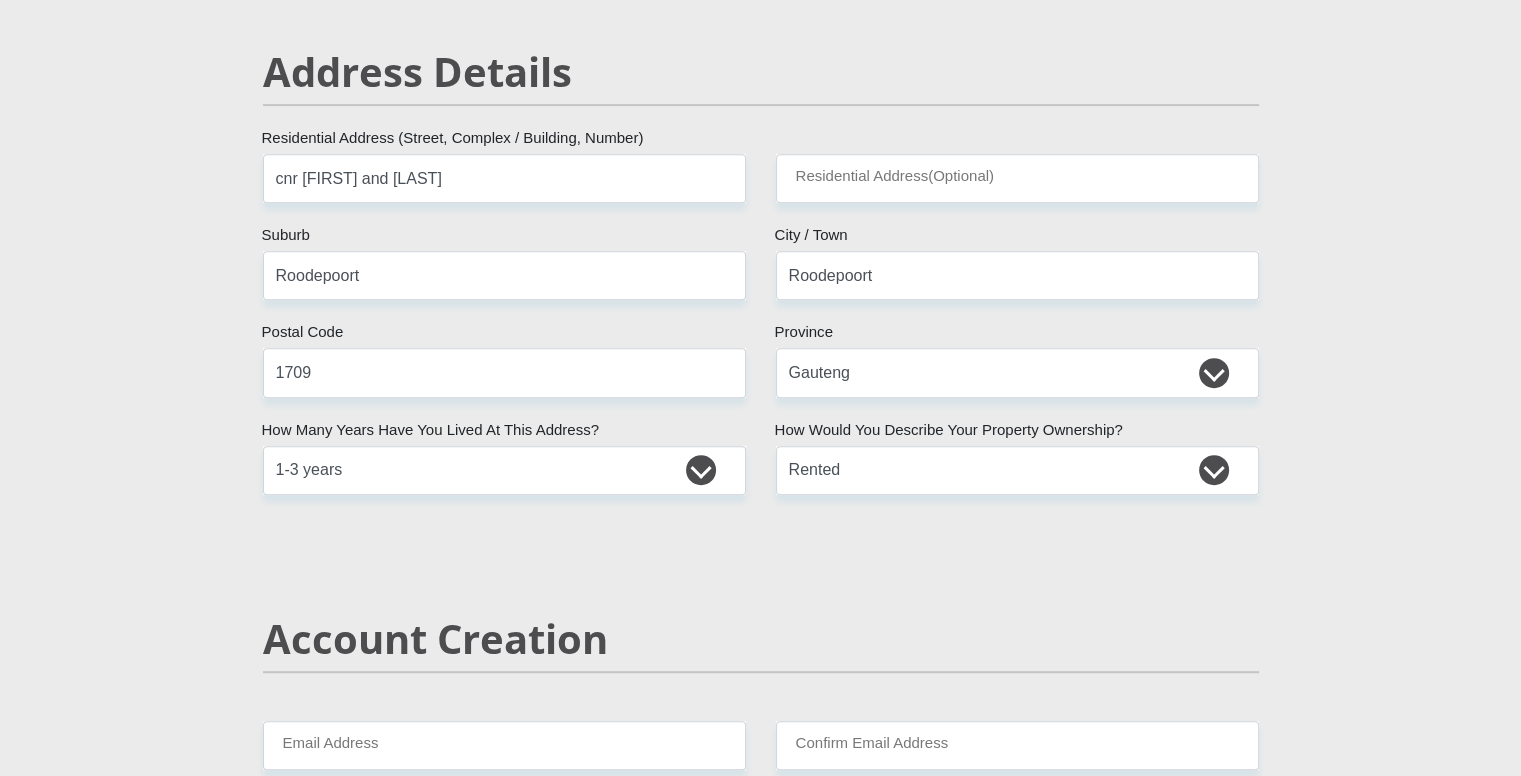 click on "Address Details" at bounding box center (761, 101) 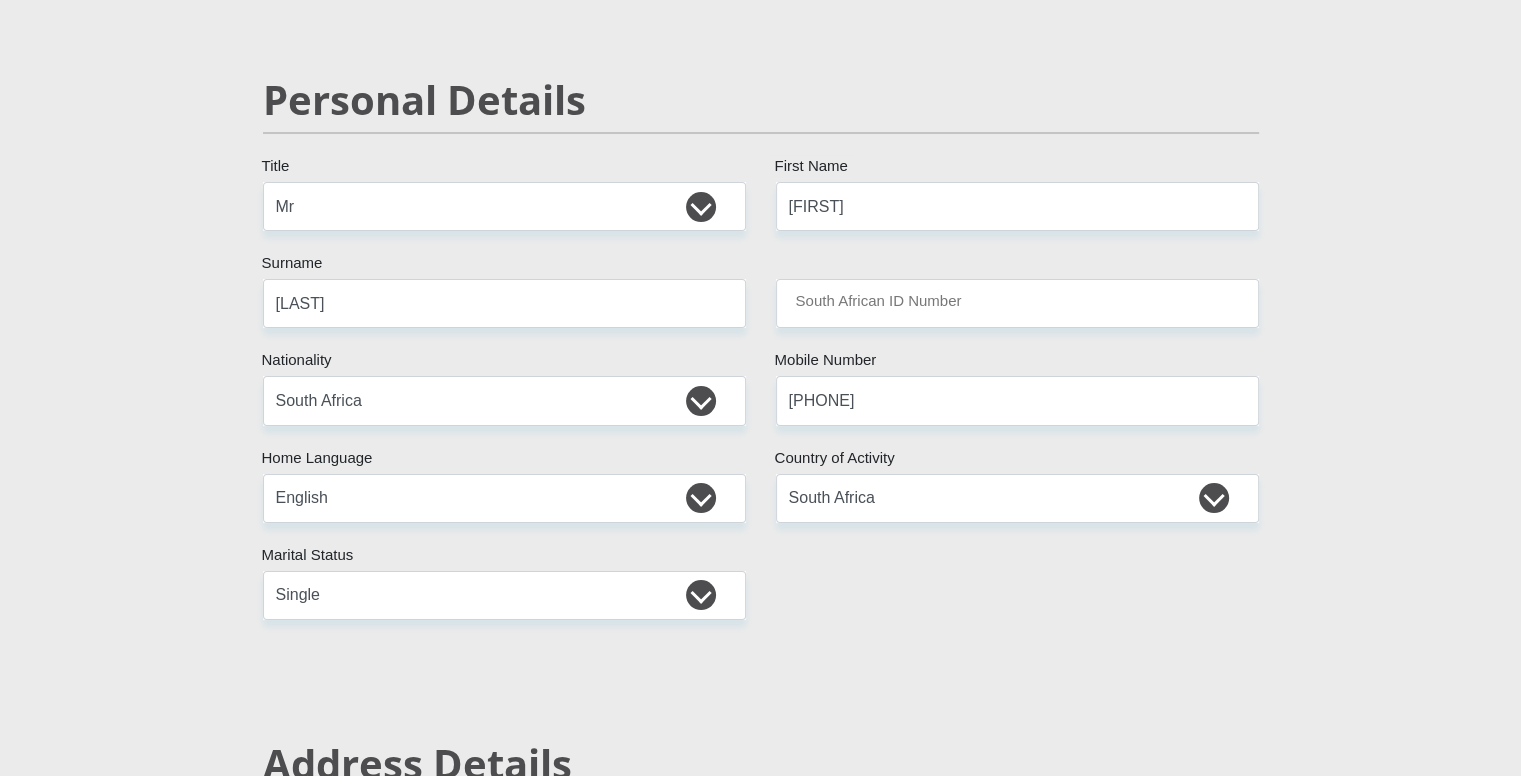 scroll, scrollTop: 158, scrollLeft: 0, axis: vertical 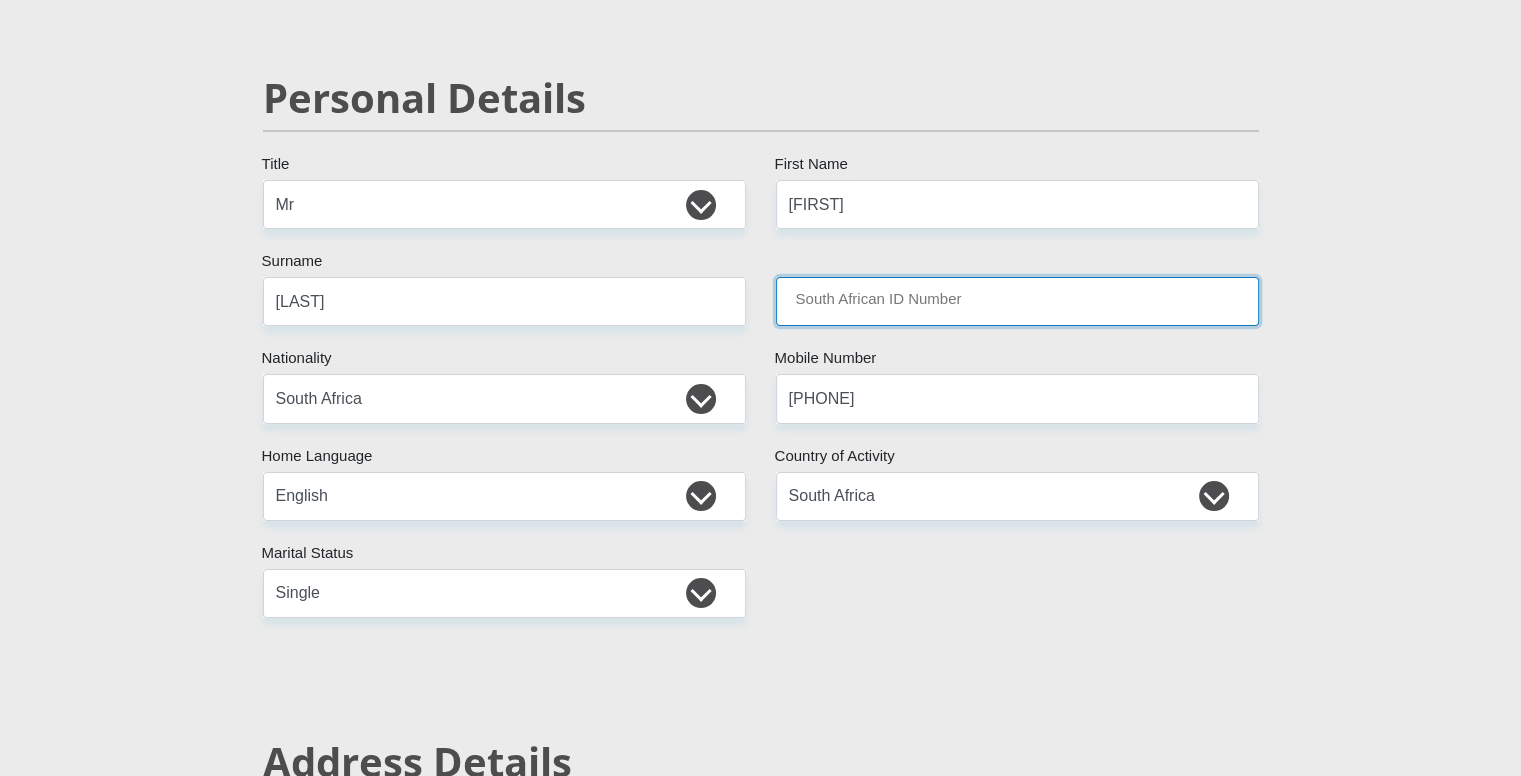 click on "South African ID Number" at bounding box center [1017, 301] 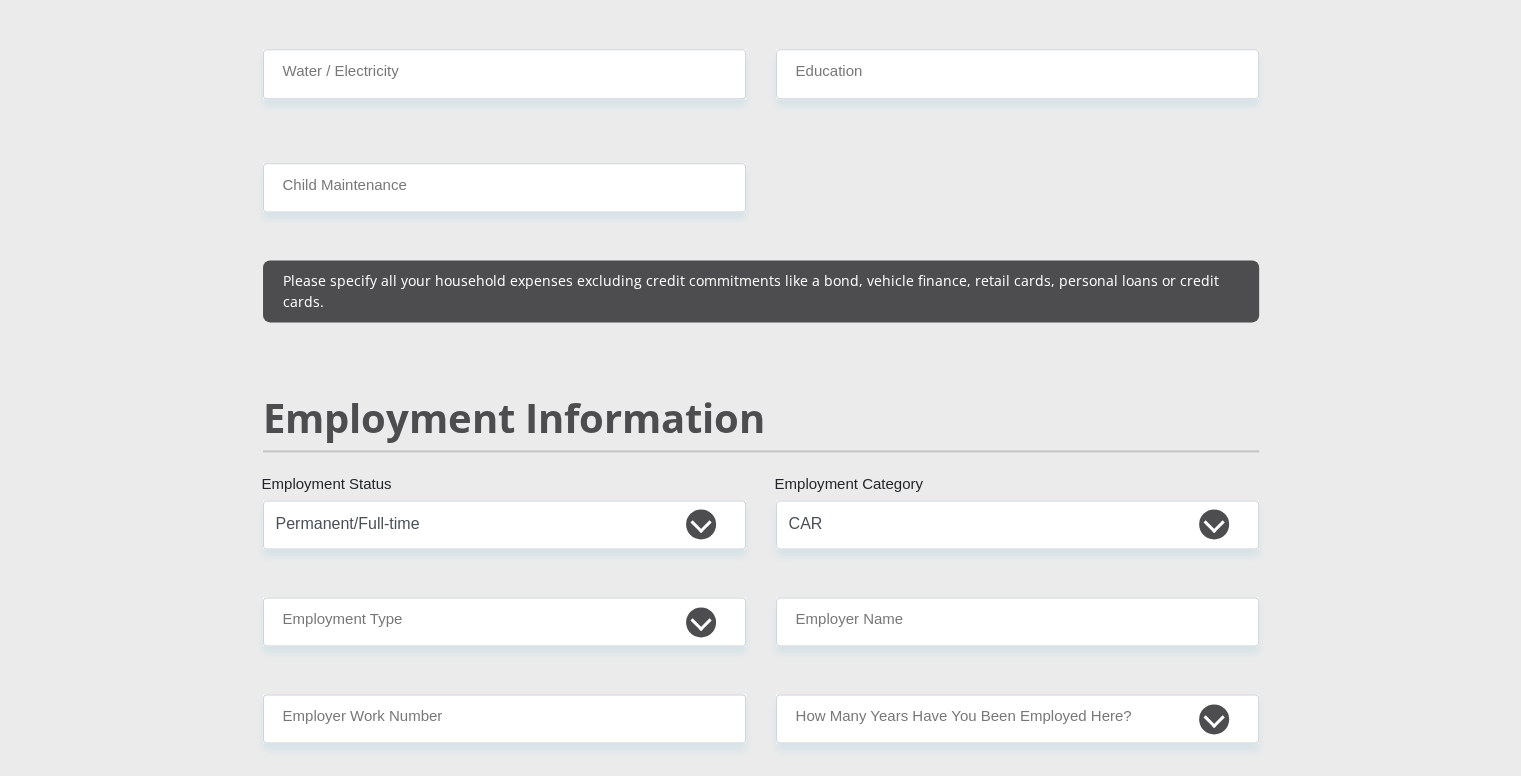 scroll, scrollTop: 2688, scrollLeft: 0, axis: vertical 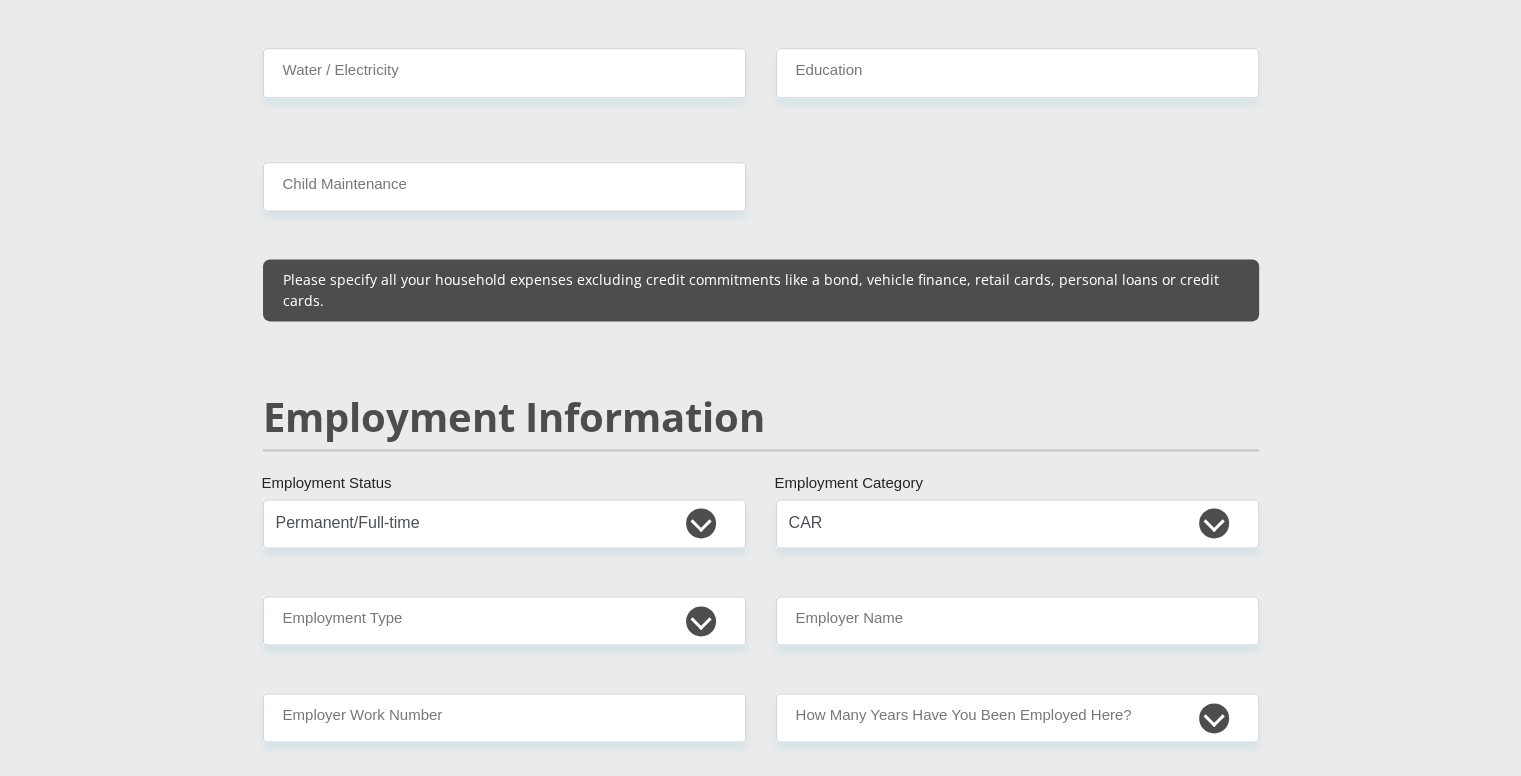 type on "[ZIP]" 